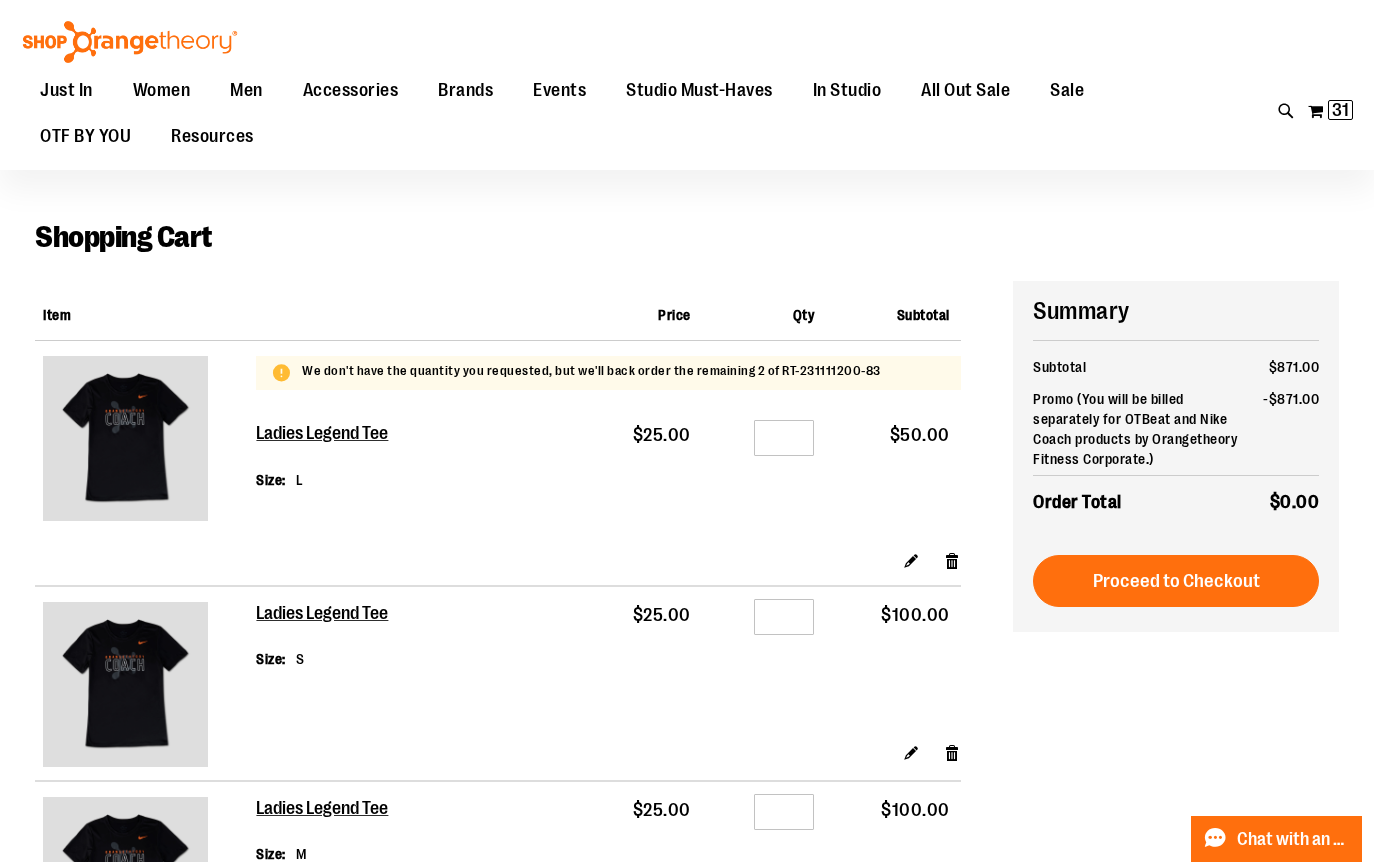 scroll, scrollTop: 0, scrollLeft: 0, axis: both 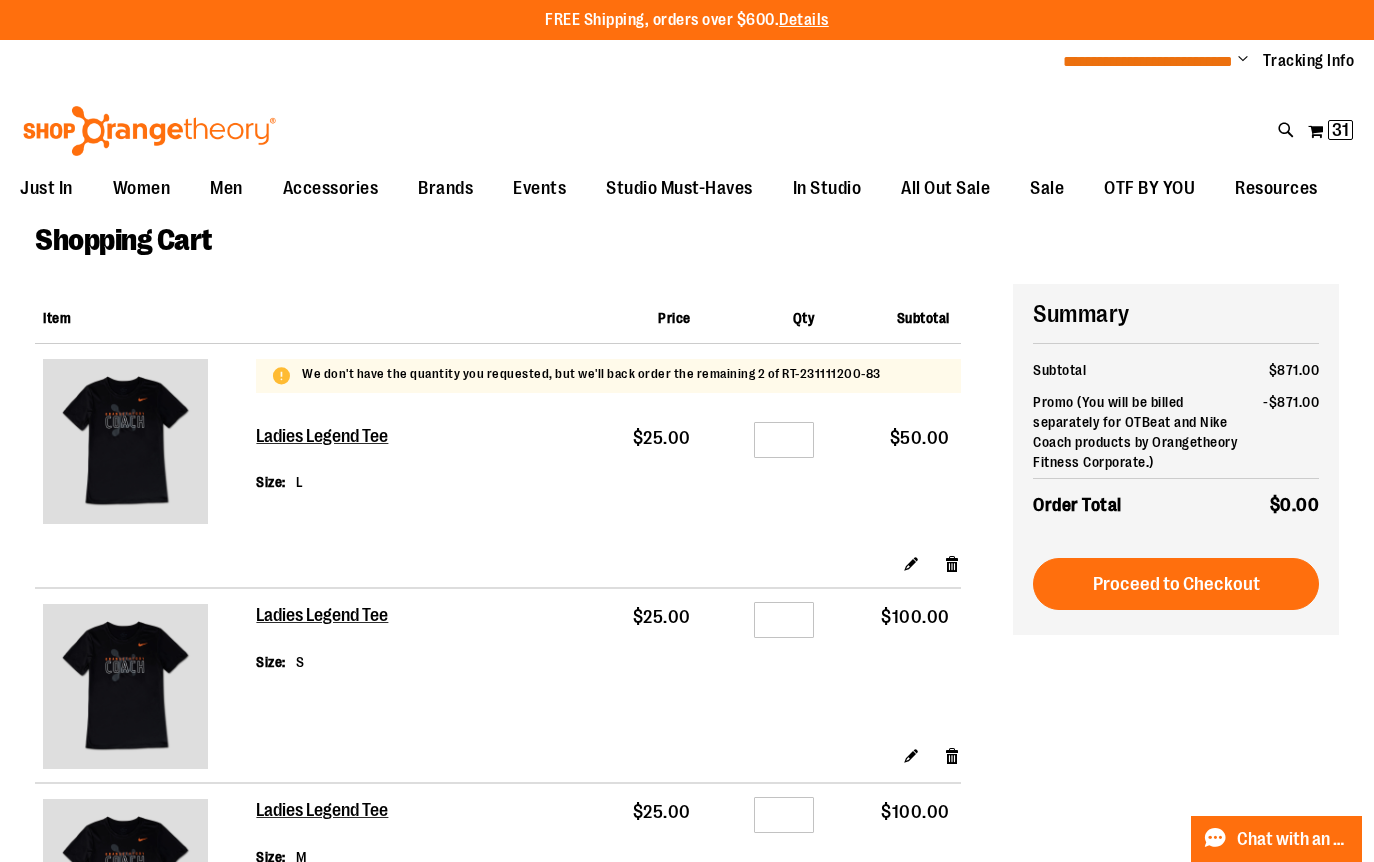 type on "**********" 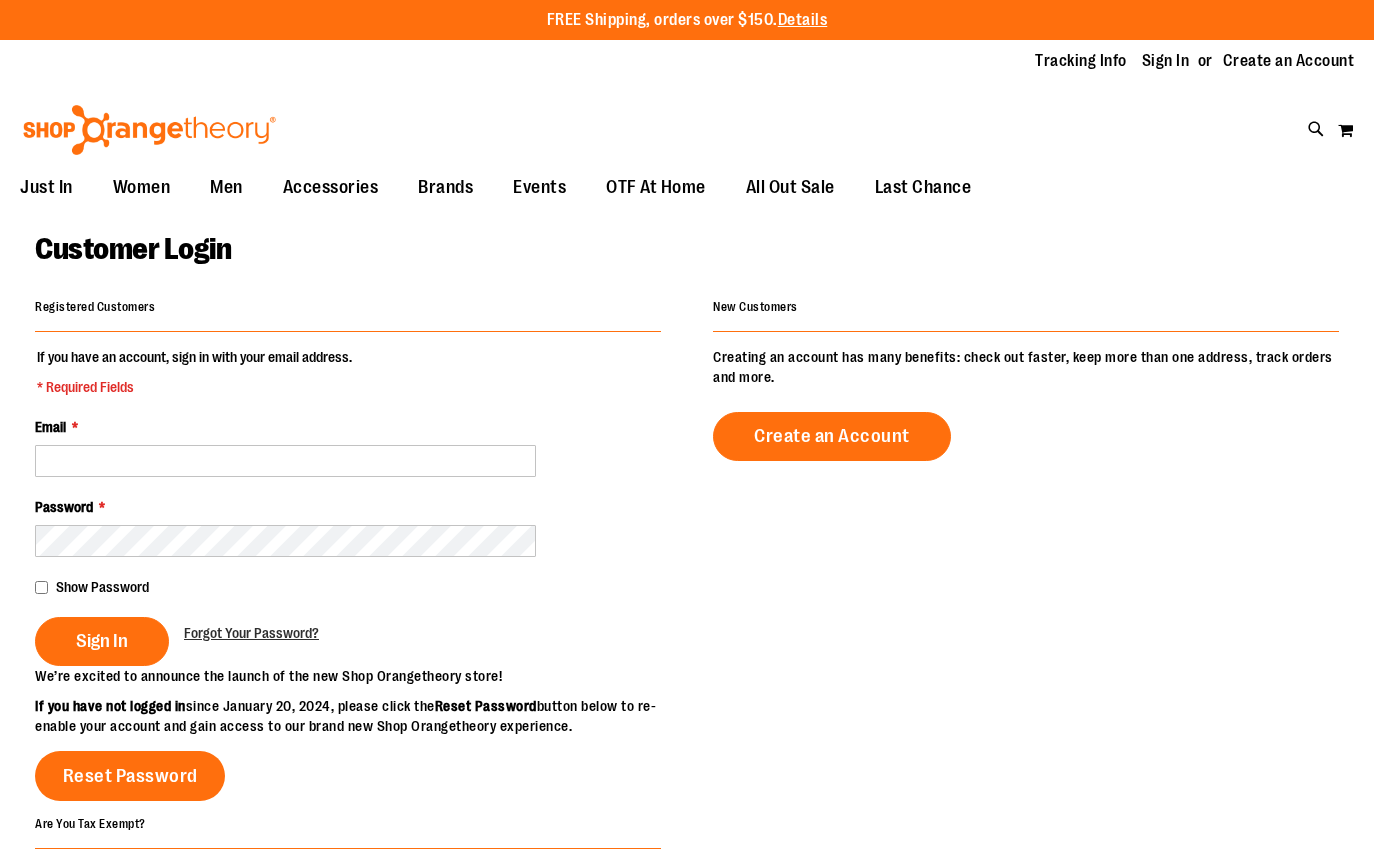 scroll, scrollTop: 0, scrollLeft: 0, axis: both 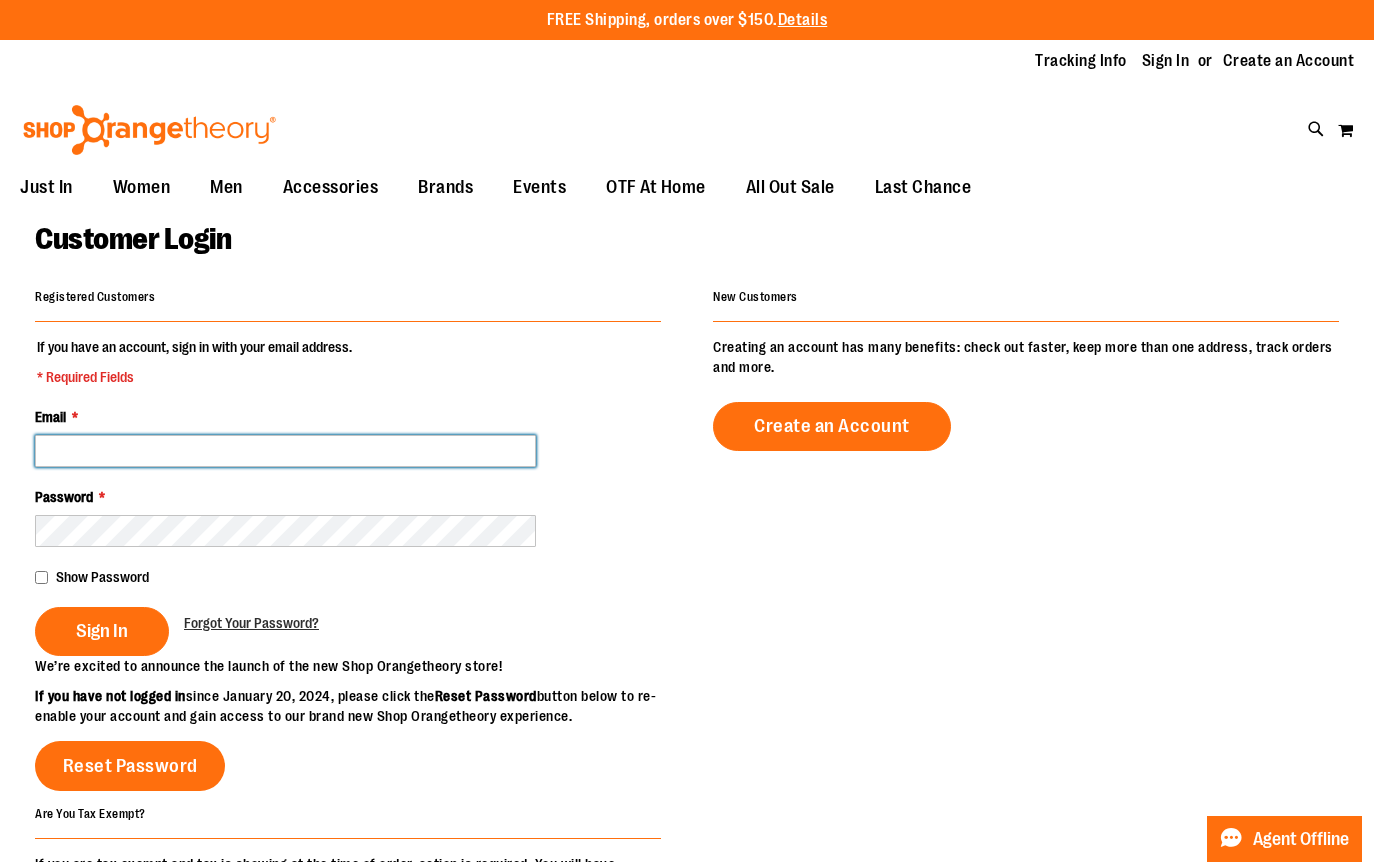 type on "**********" 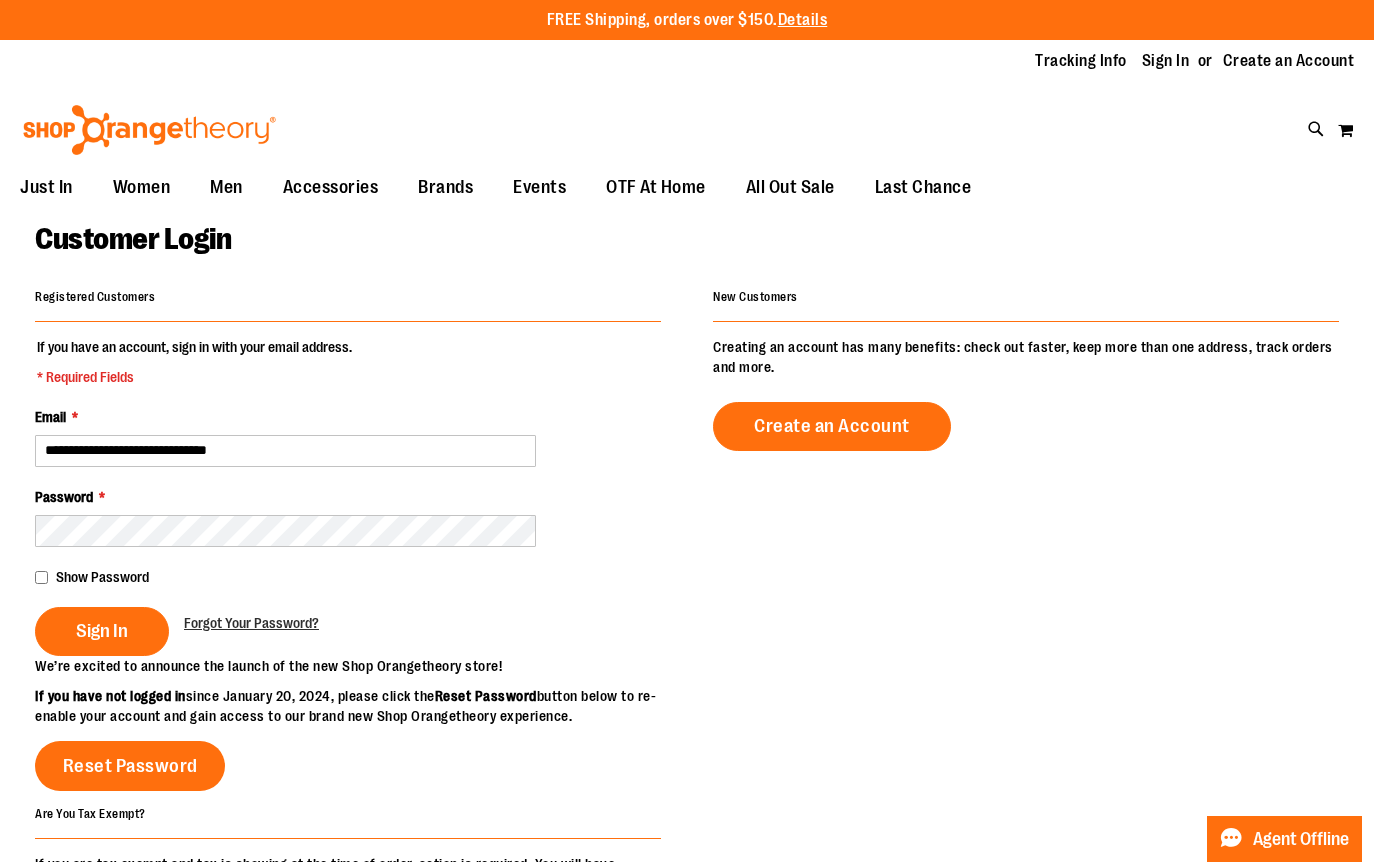type on "**********" 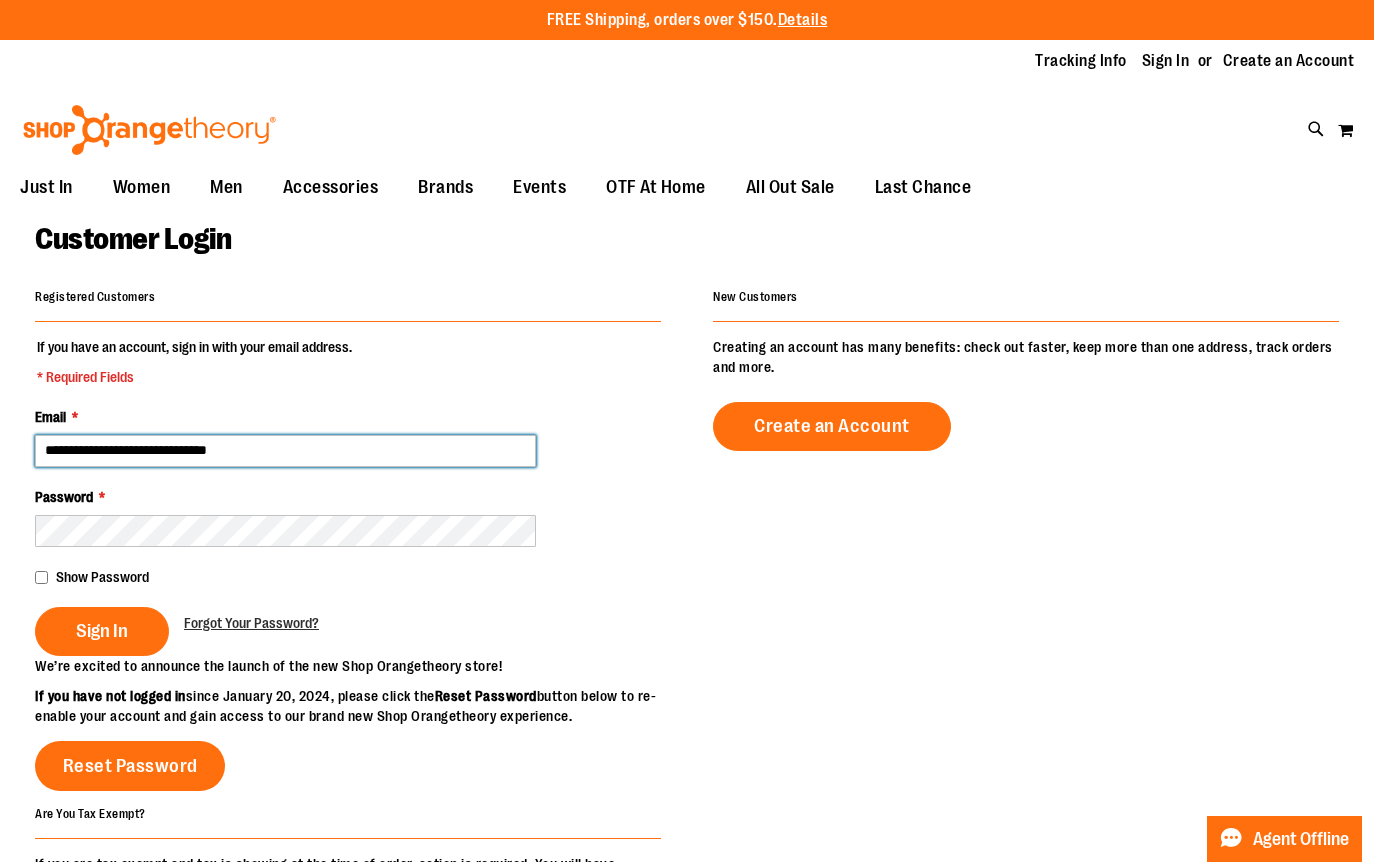 click on "**********" at bounding box center [285, 451] 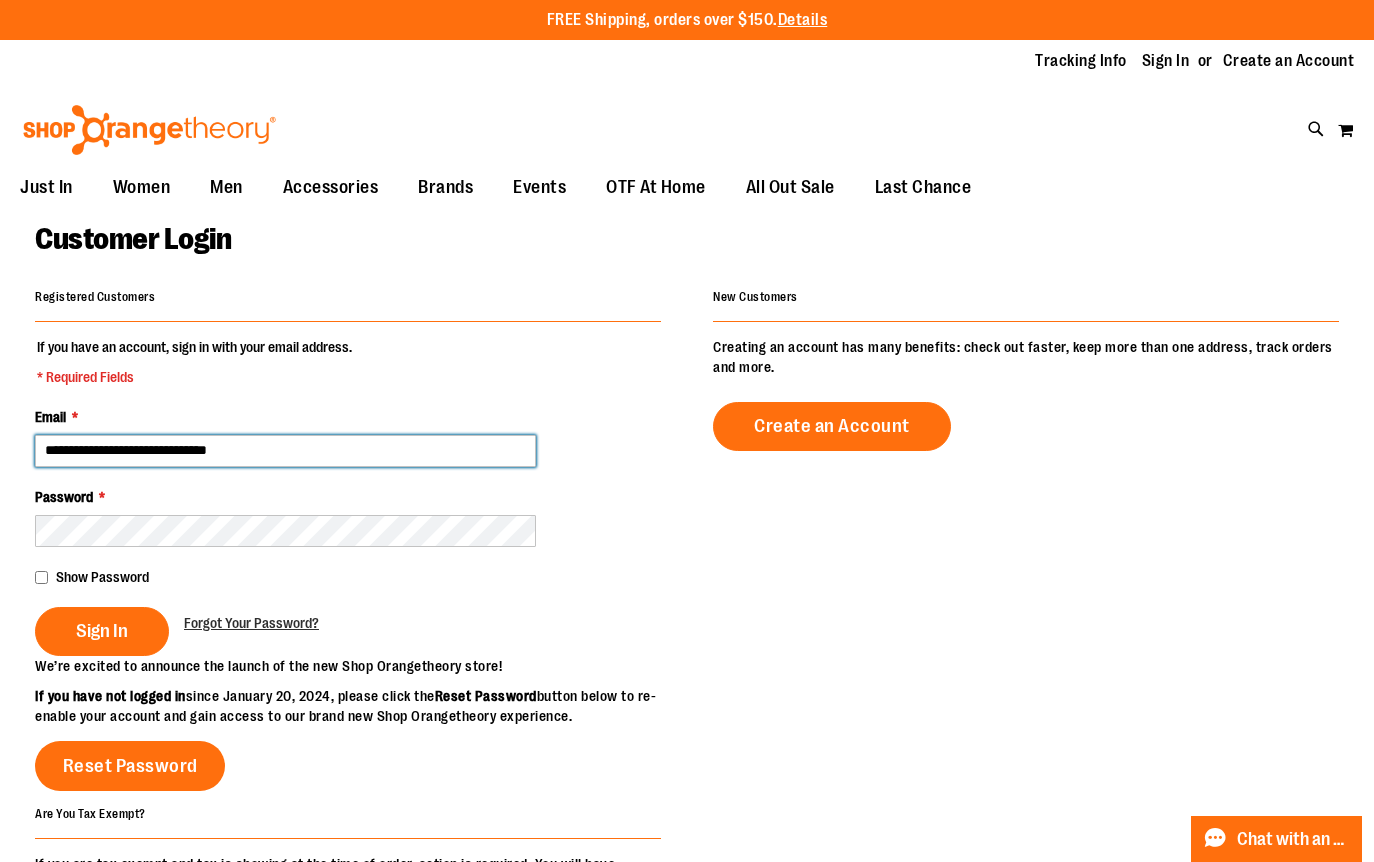 type on "**********" 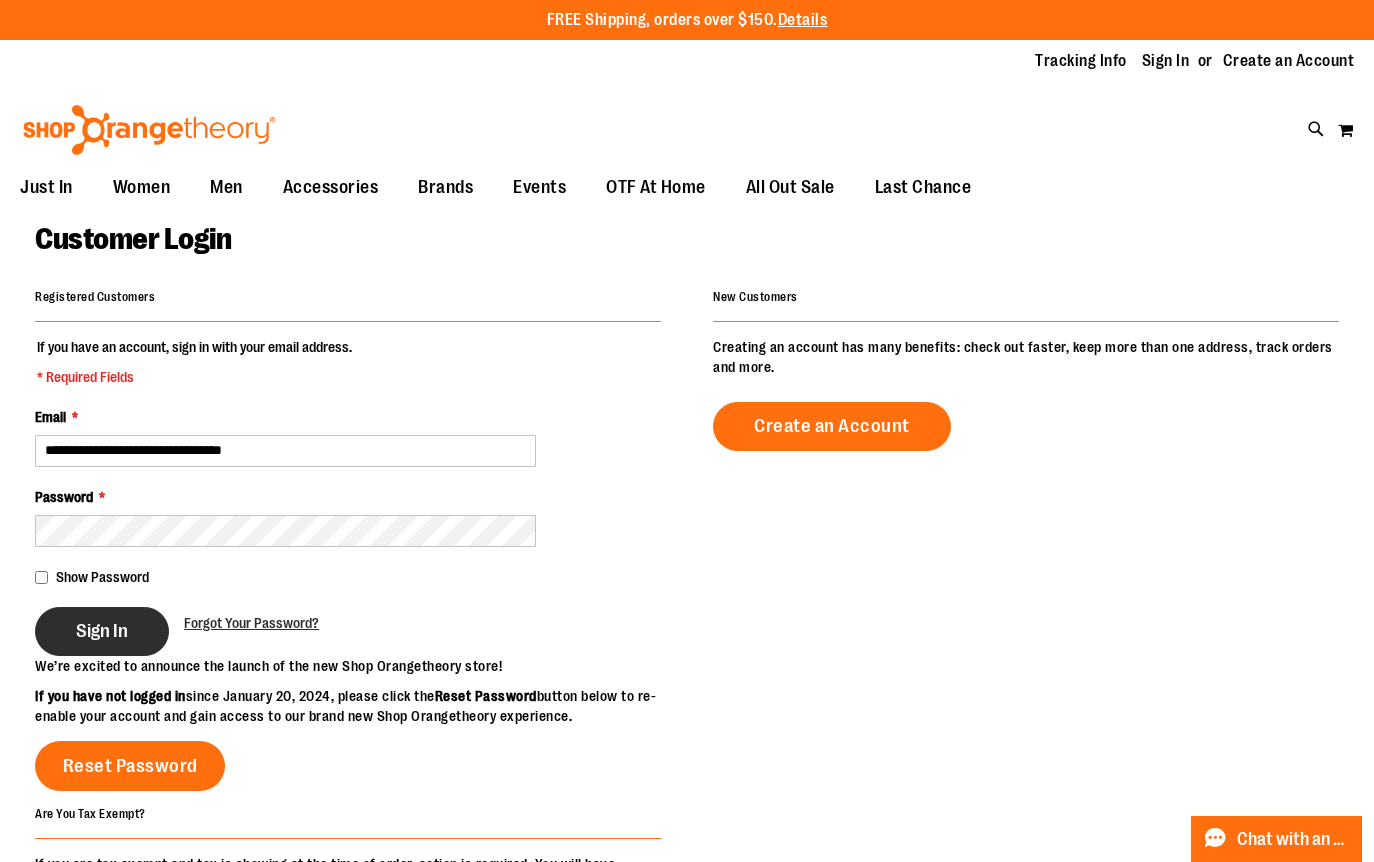 click on "Sign In" at bounding box center [102, 631] 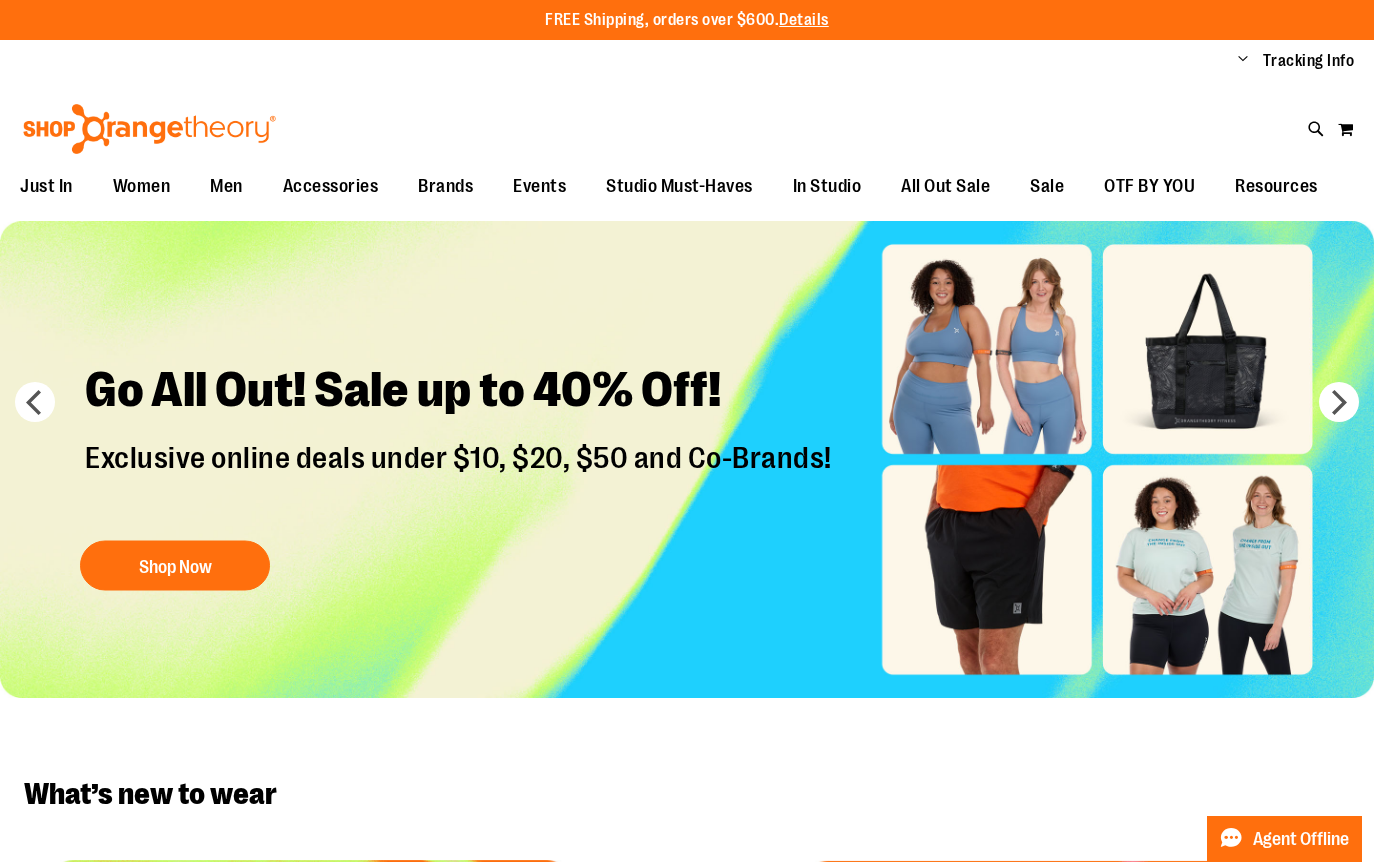 scroll, scrollTop: 0, scrollLeft: 0, axis: both 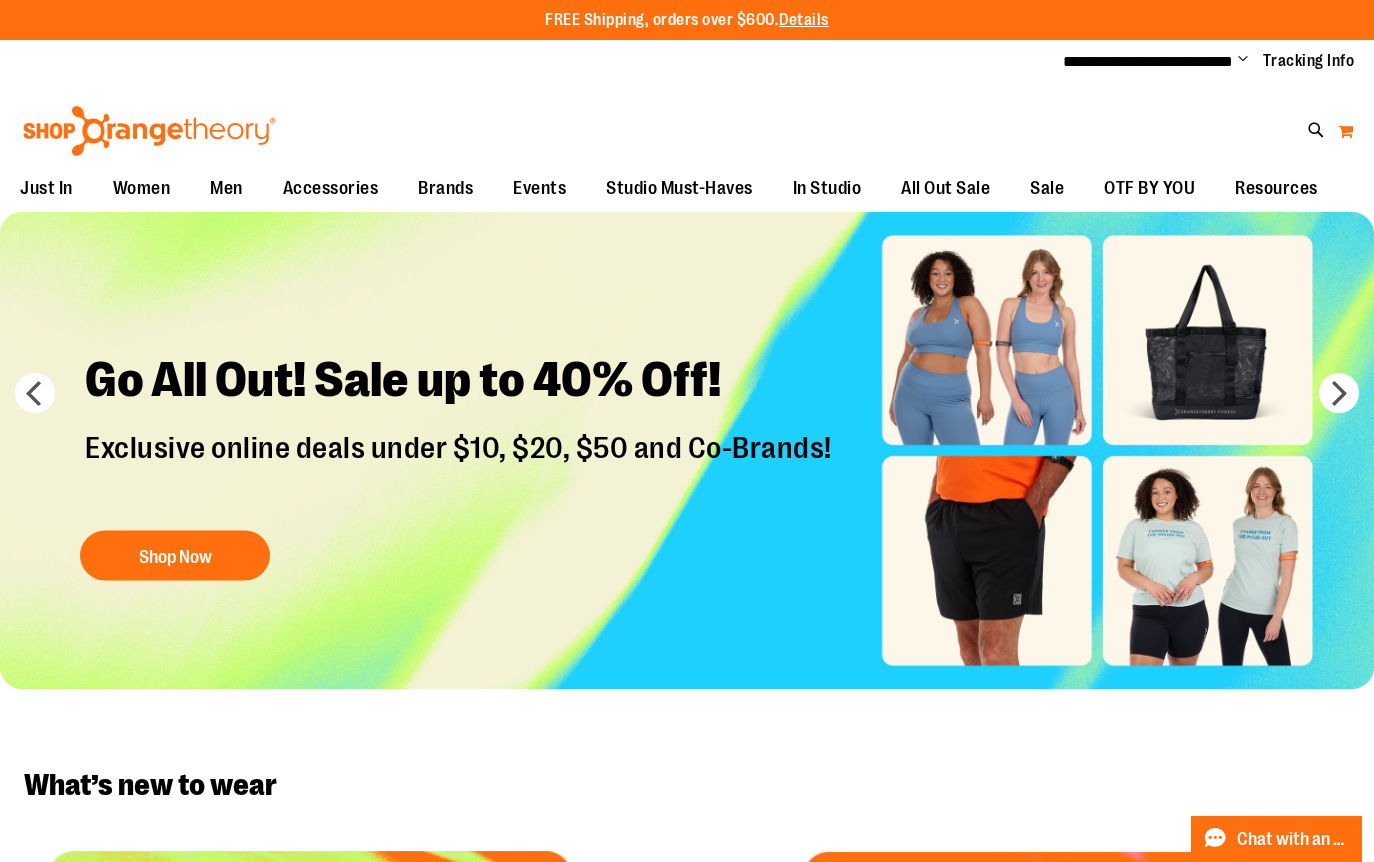 type on "**********" 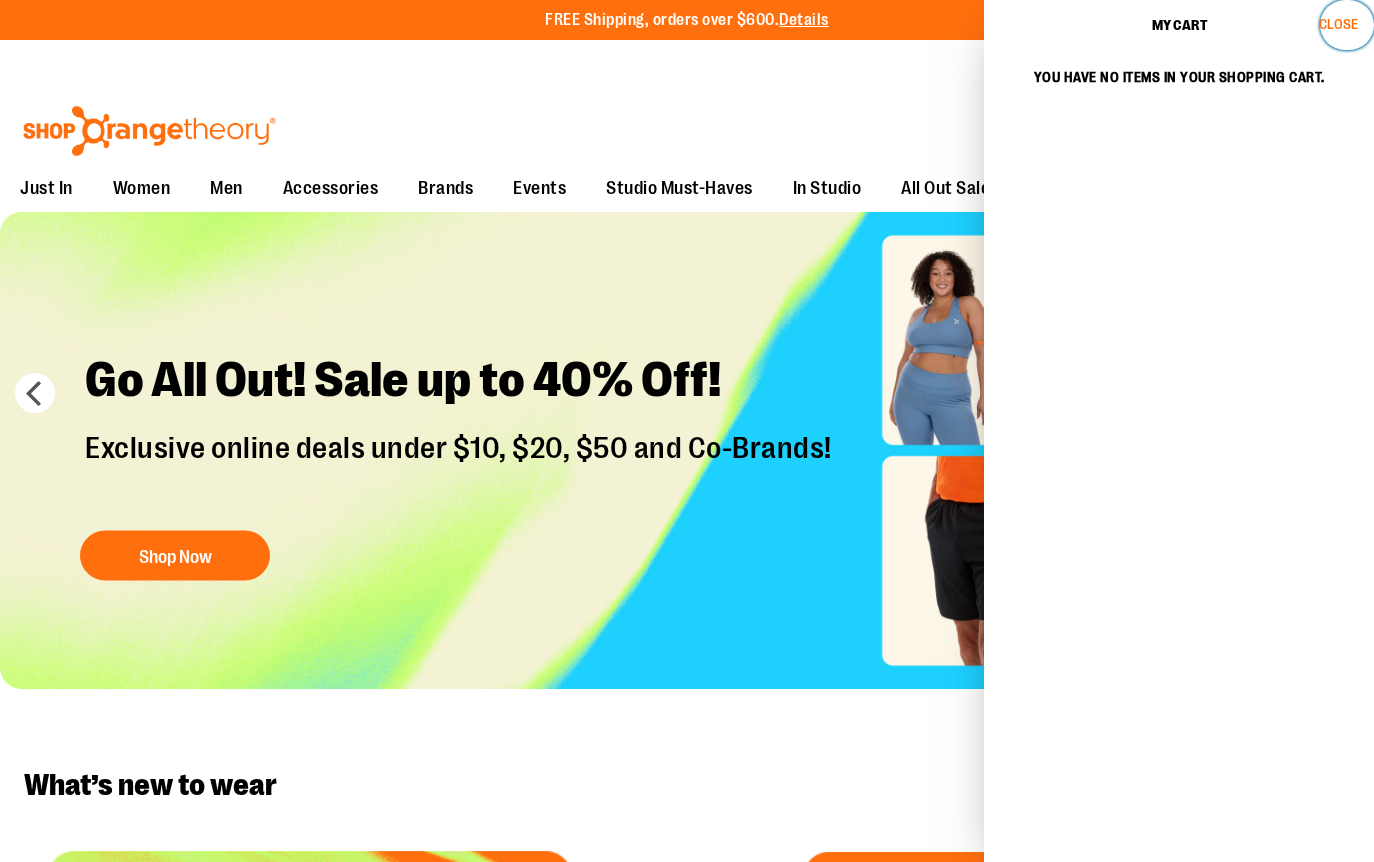 click on "Close" at bounding box center (1347, 25) 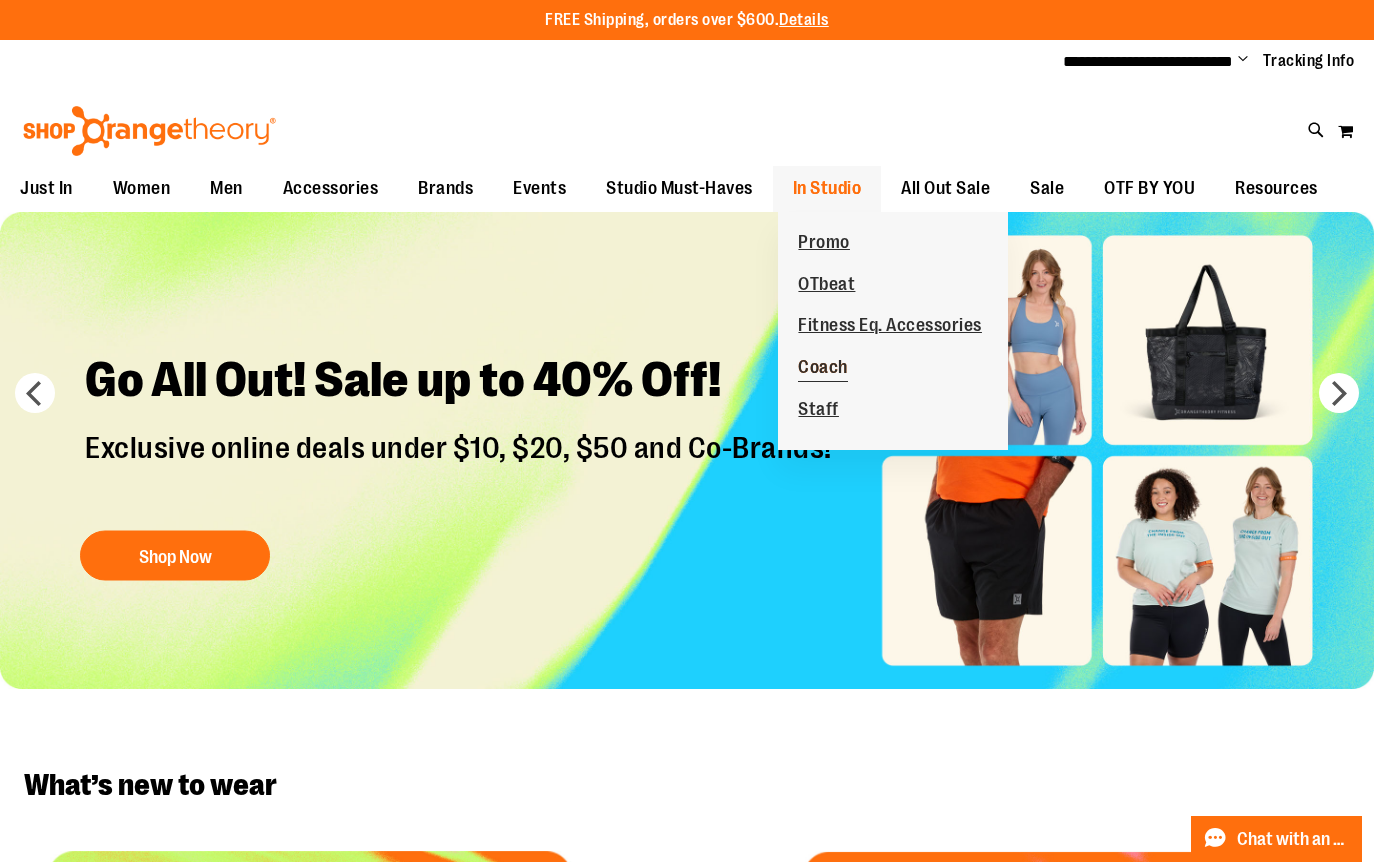 click on "Coach" at bounding box center [823, 369] 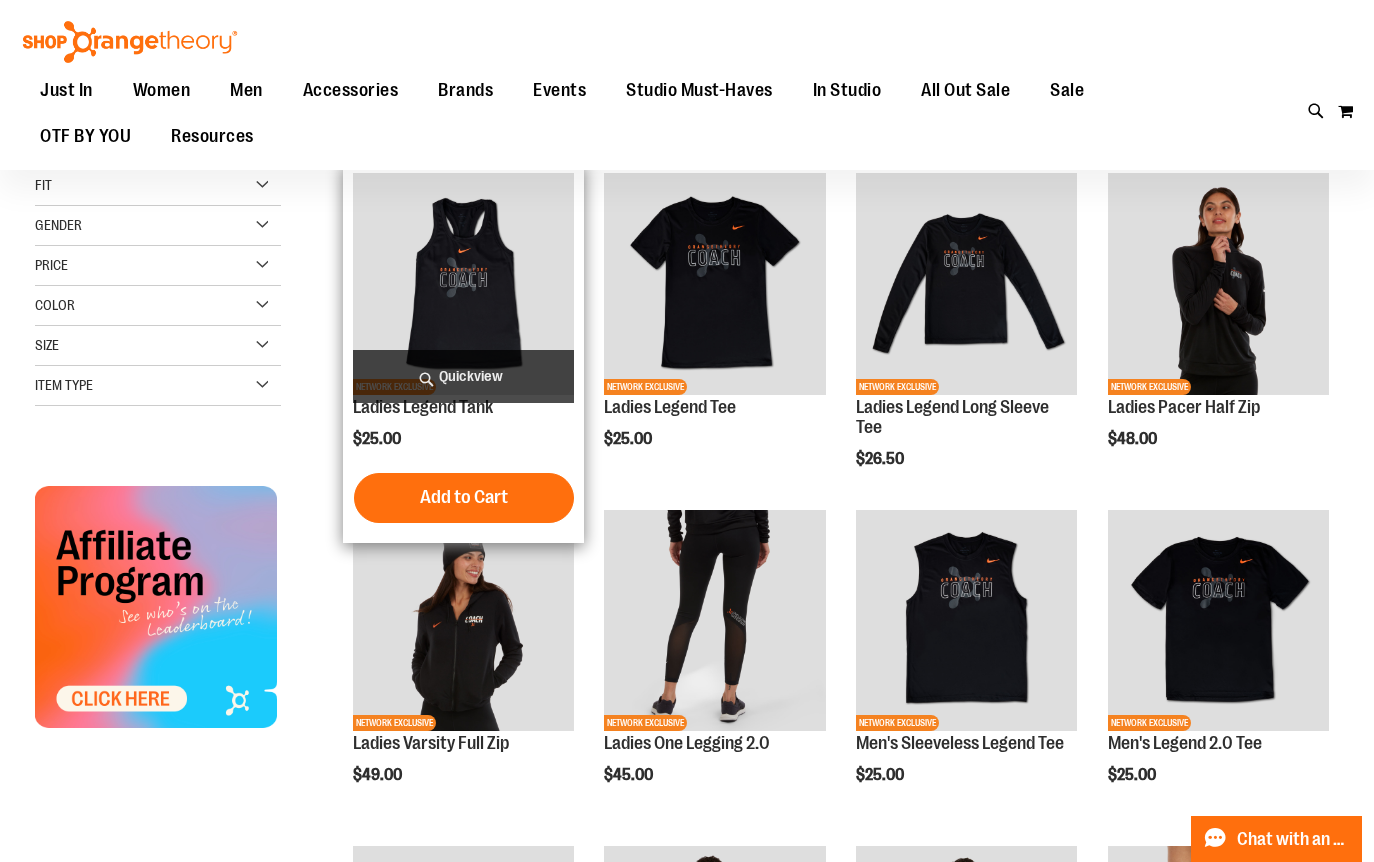 scroll, scrollTop: 224, scrollLeft: 0, axis: vertical 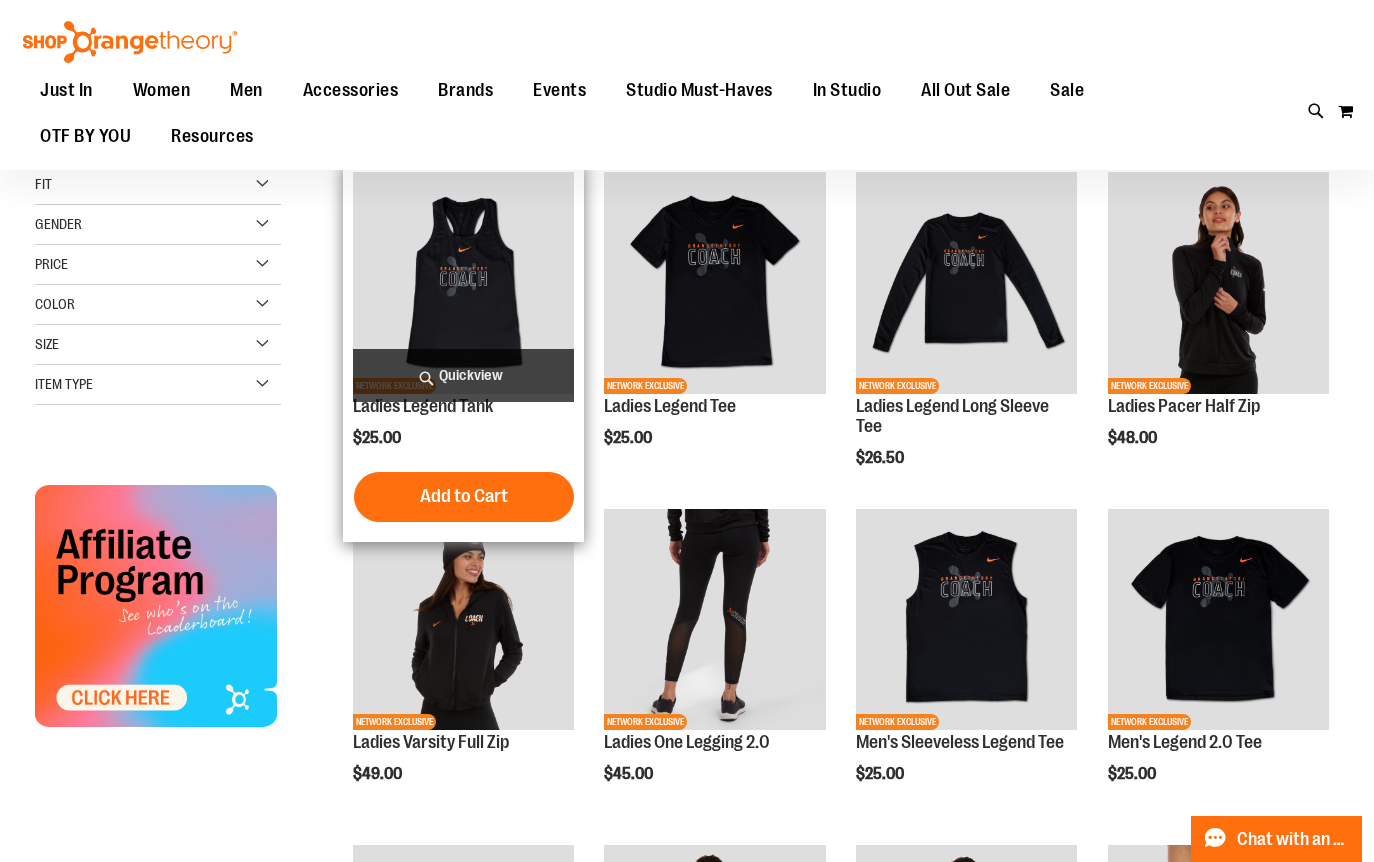type on "**********" 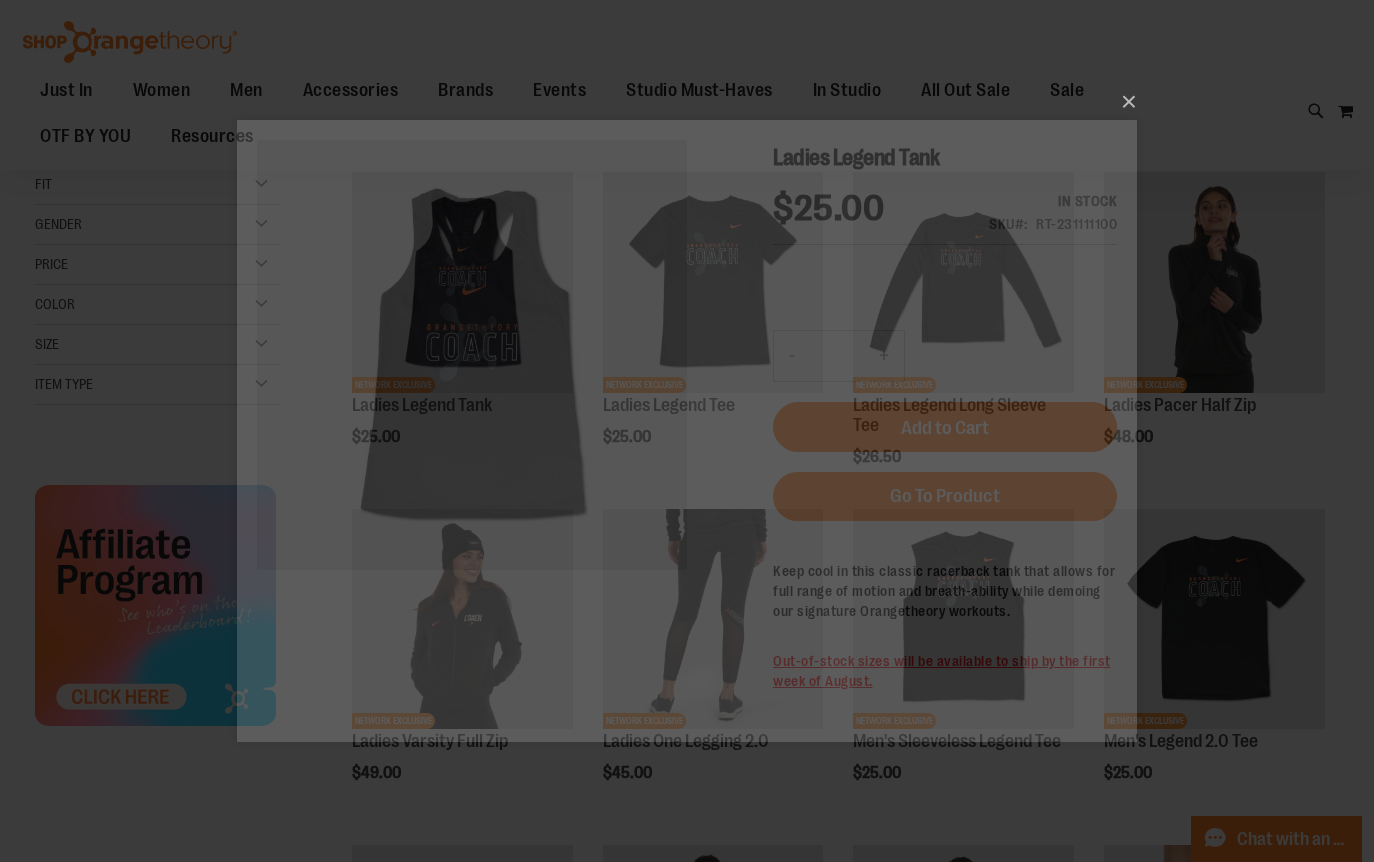 scroll, scrollTop: 0, scrollLeft: 0, axis: both 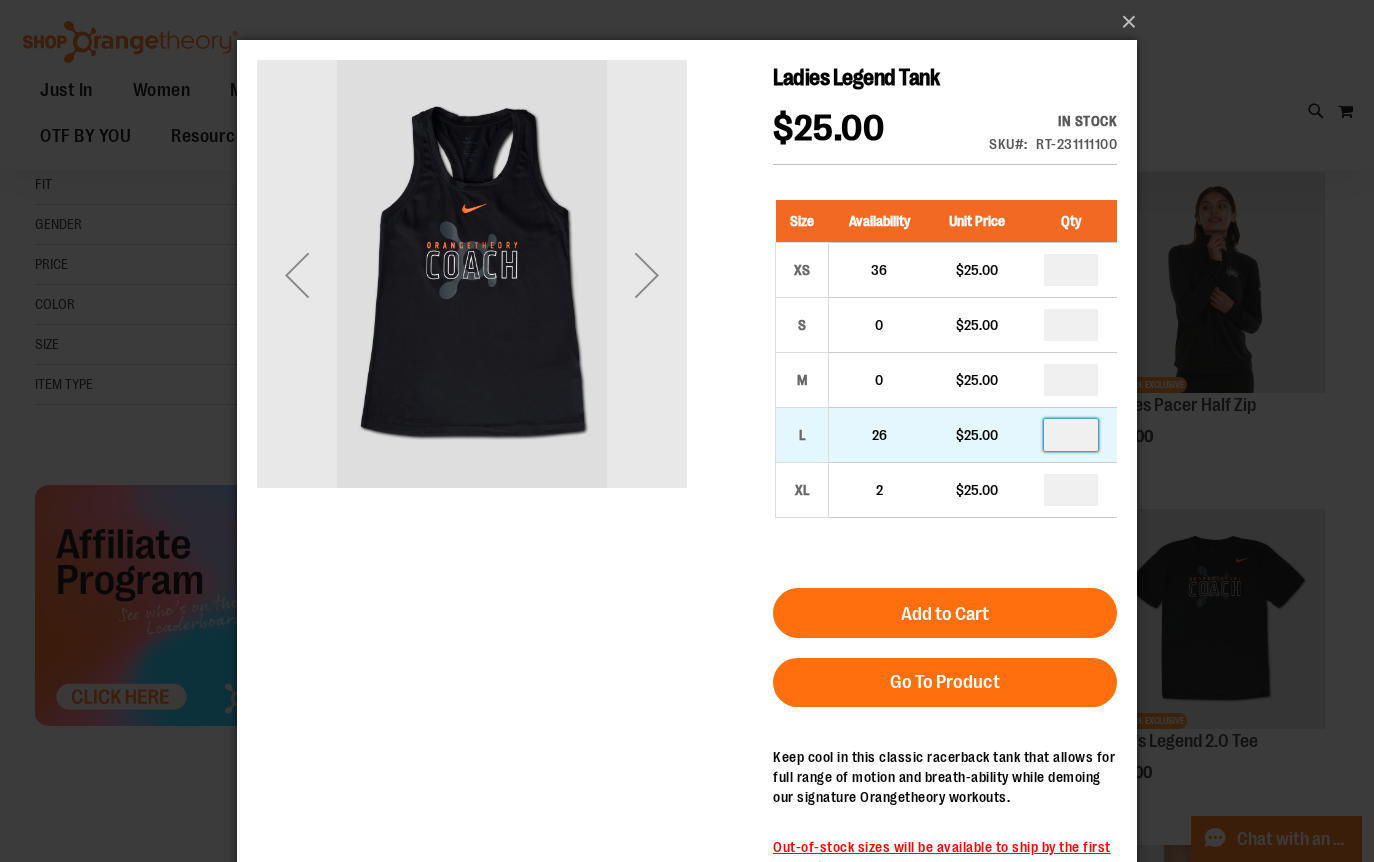 click at bounding box center (1071, 435) 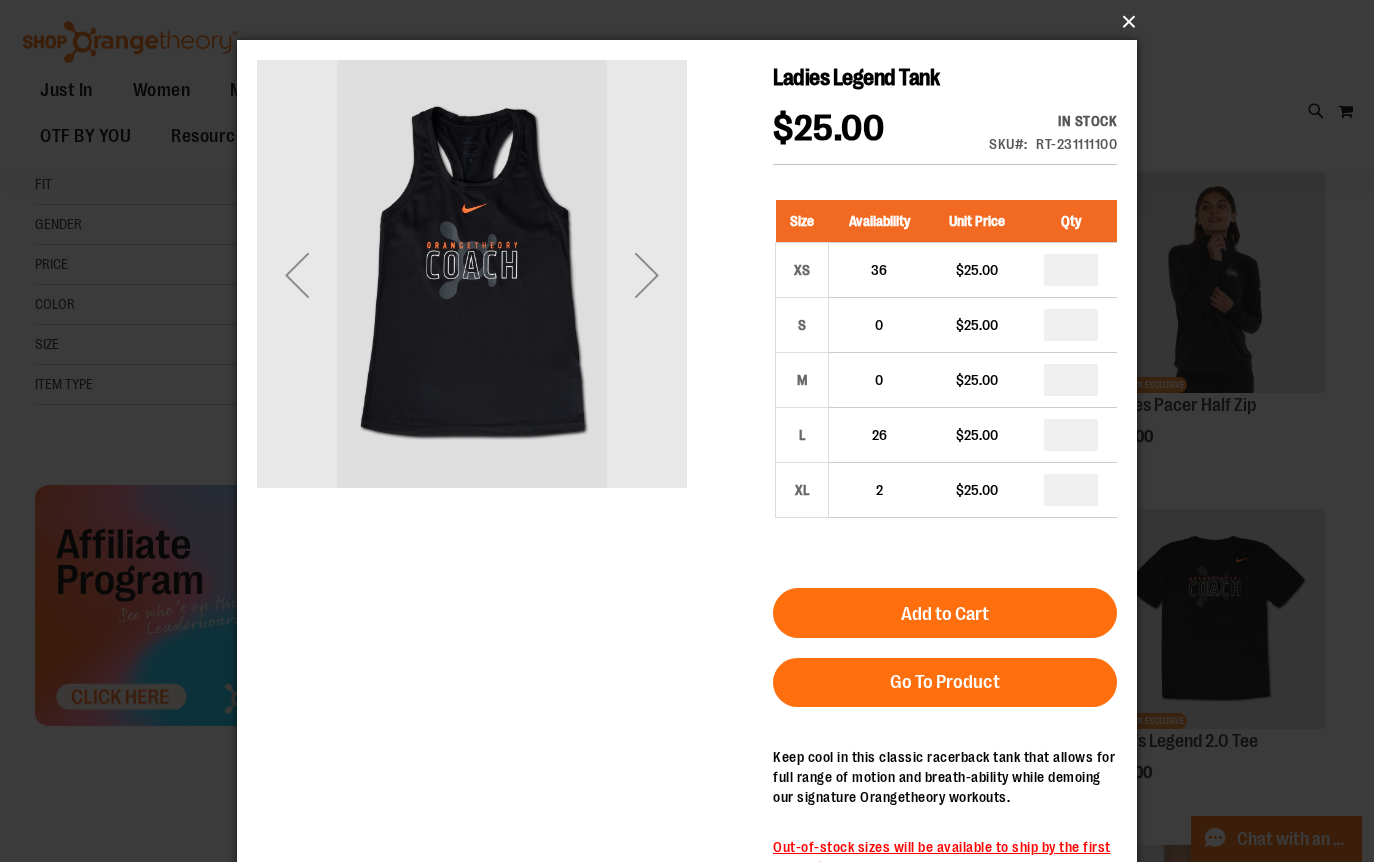 type on "*" 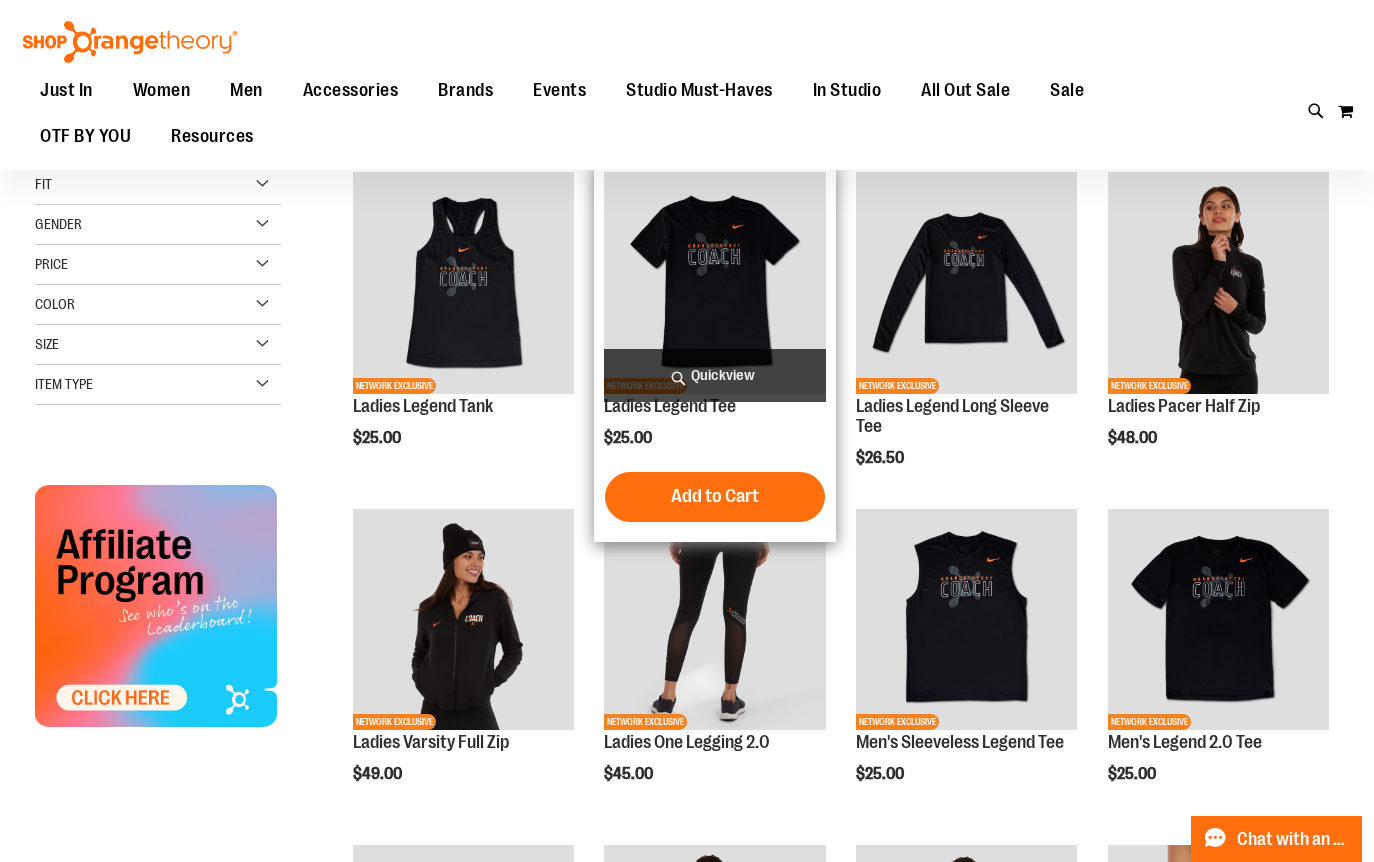 click on "Quickview" at bounding box center (715, 375) 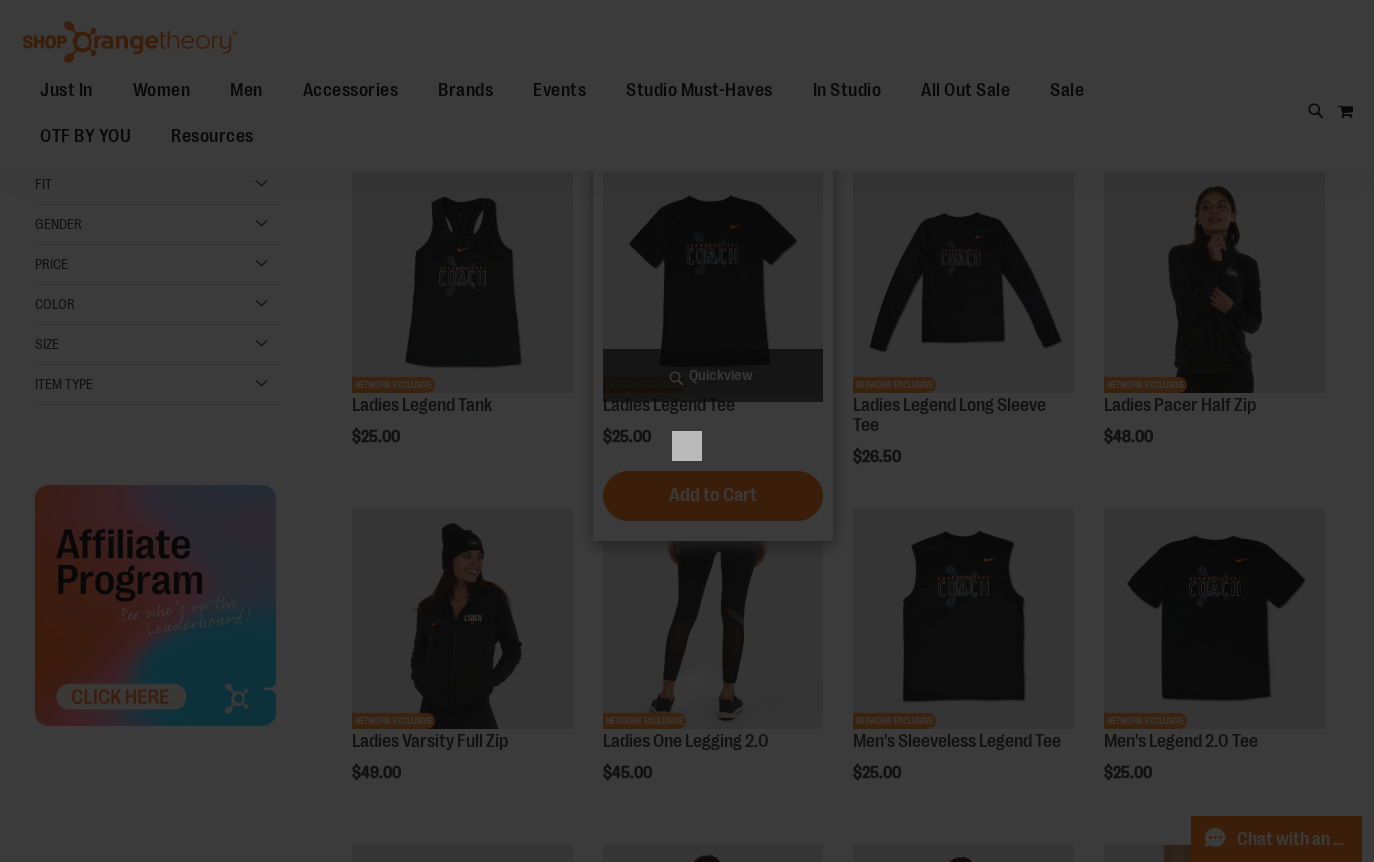 scroll, scrollTop: 0, scrollLeft: 0, axis: both 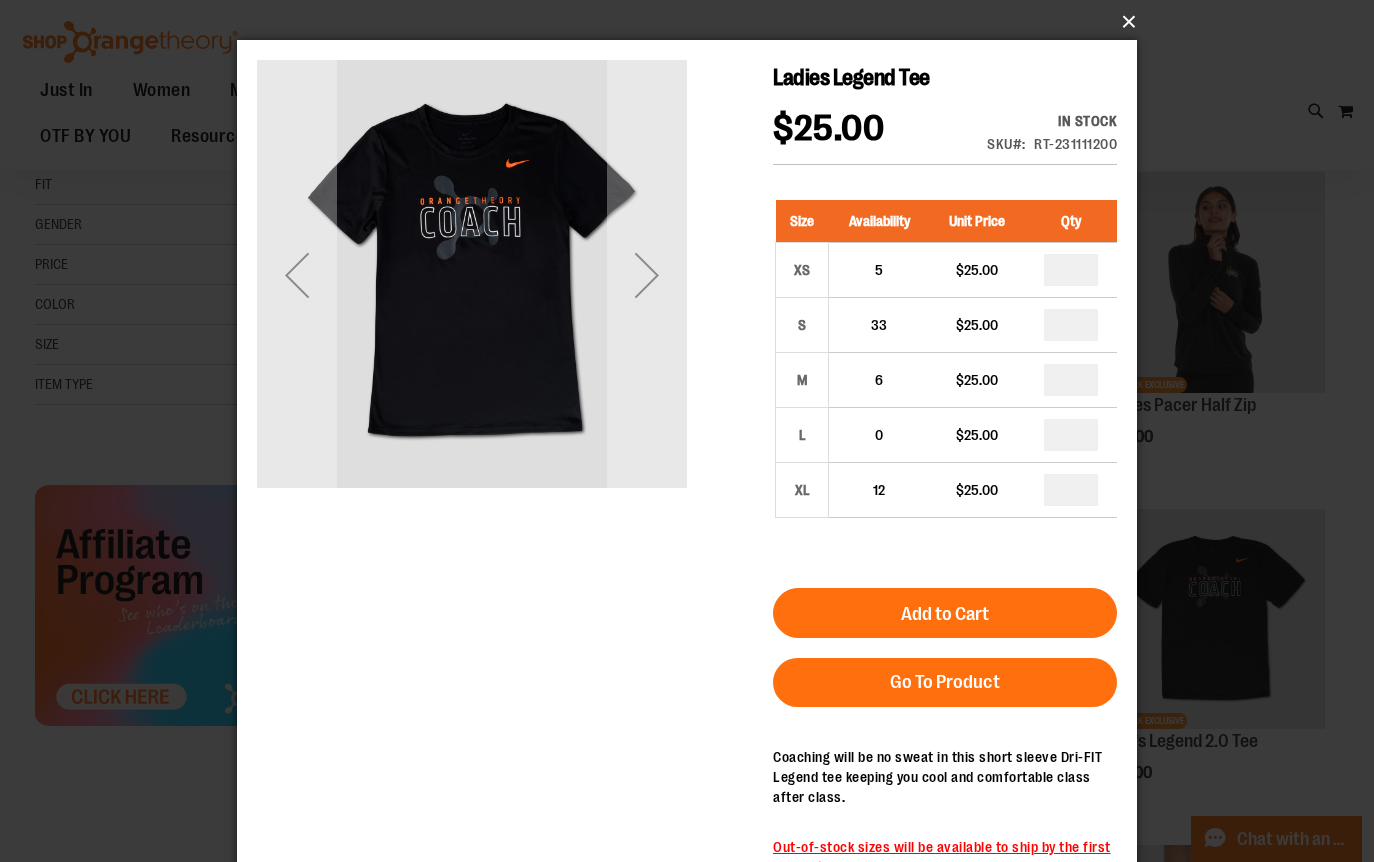 click on "×" at bounding box center (693, 22) 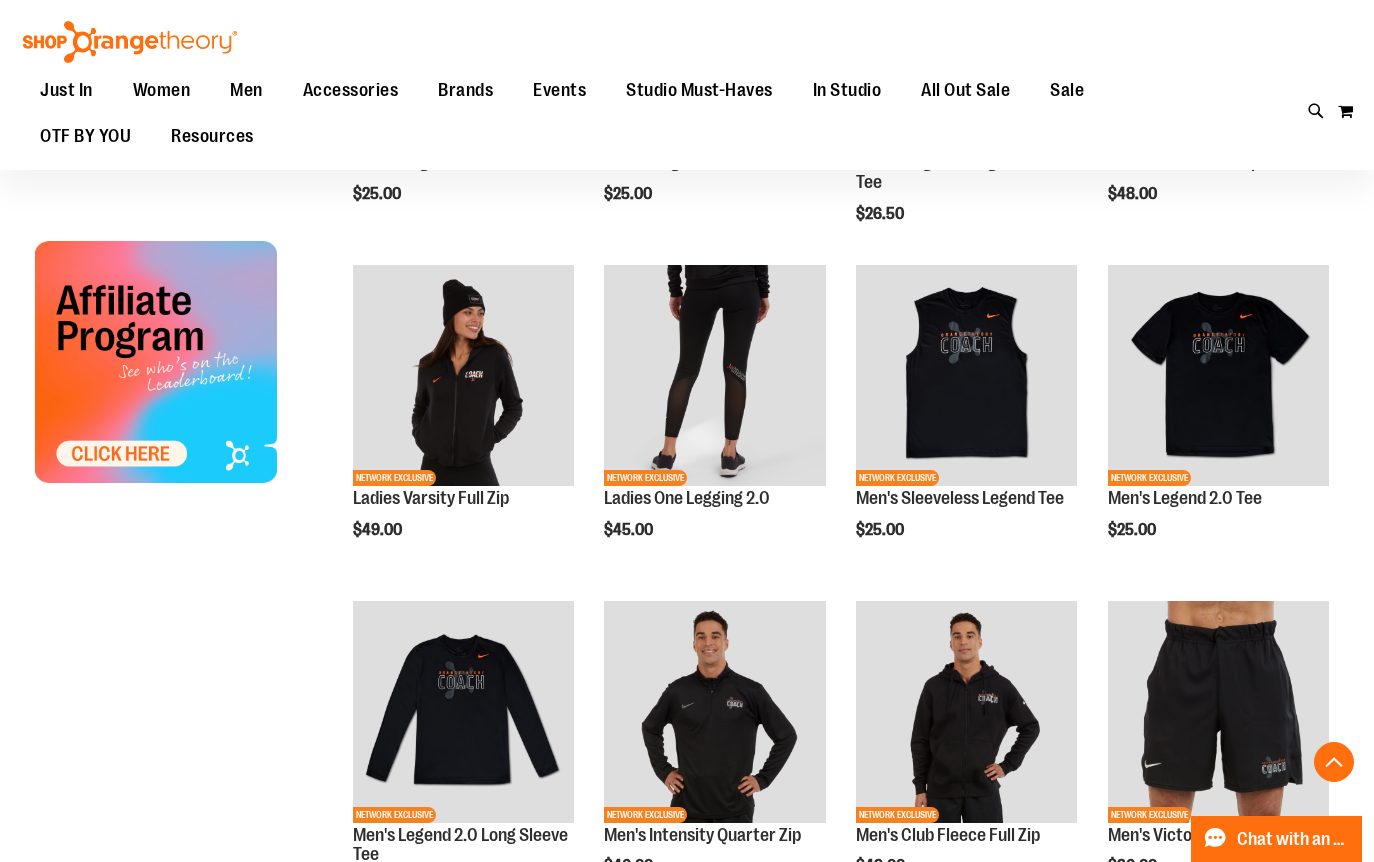 scroll, scrollTop: 451, scrollLeft: 0, axis: vertical 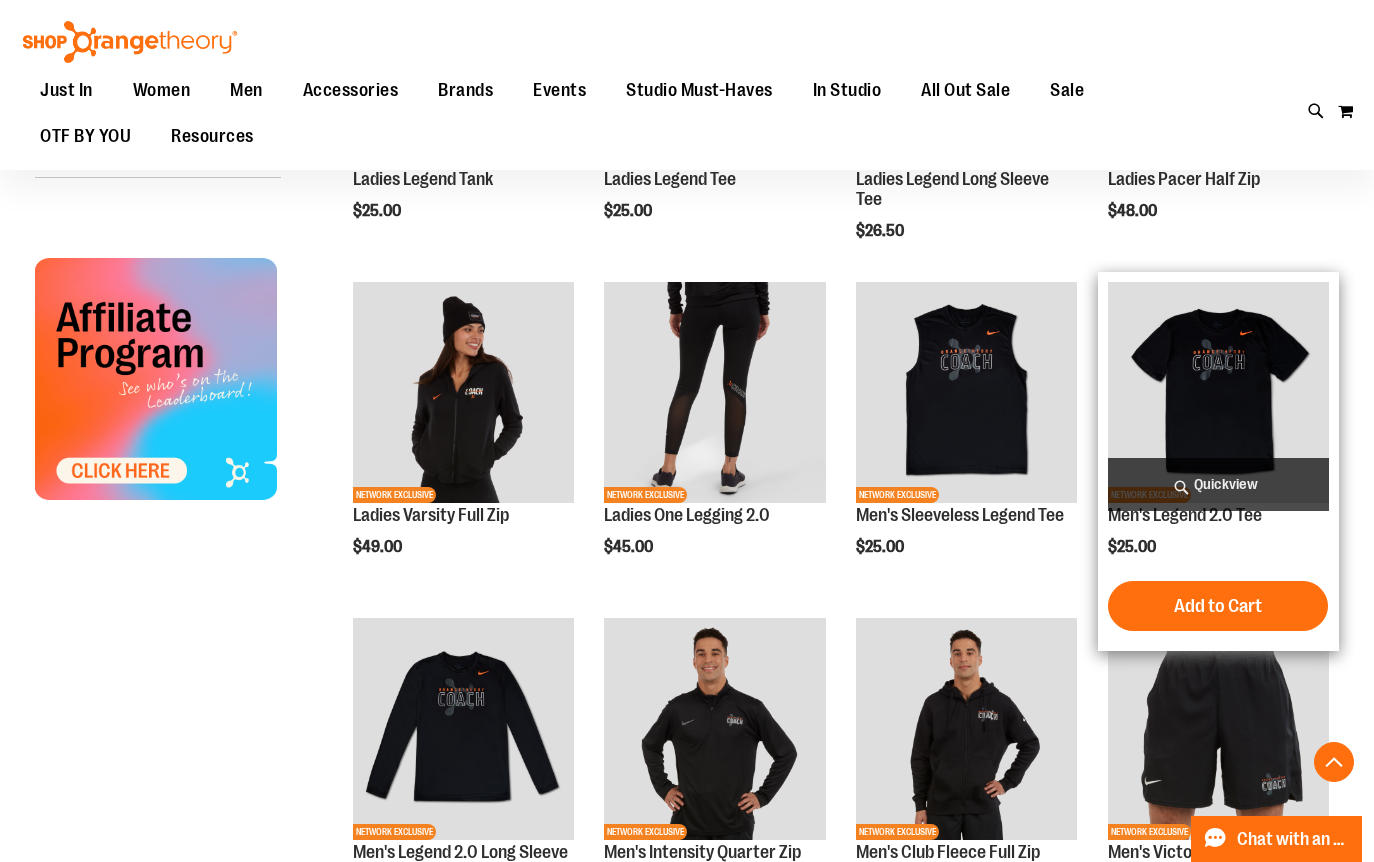 click on "Quickview" at bounding box center (1219, 484) 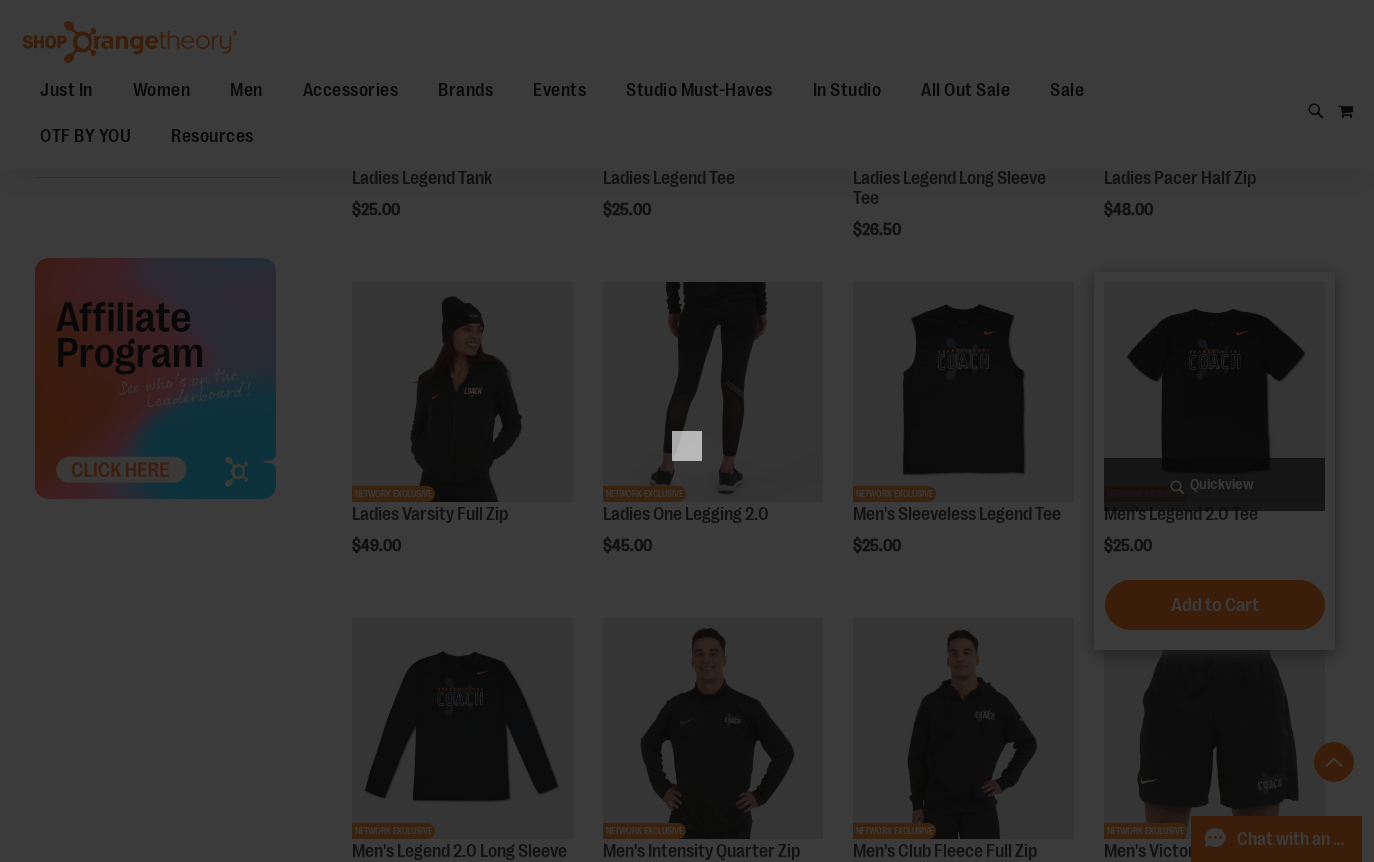 scroll, scrollTop: 0, scrollLeft: 0, axis: both 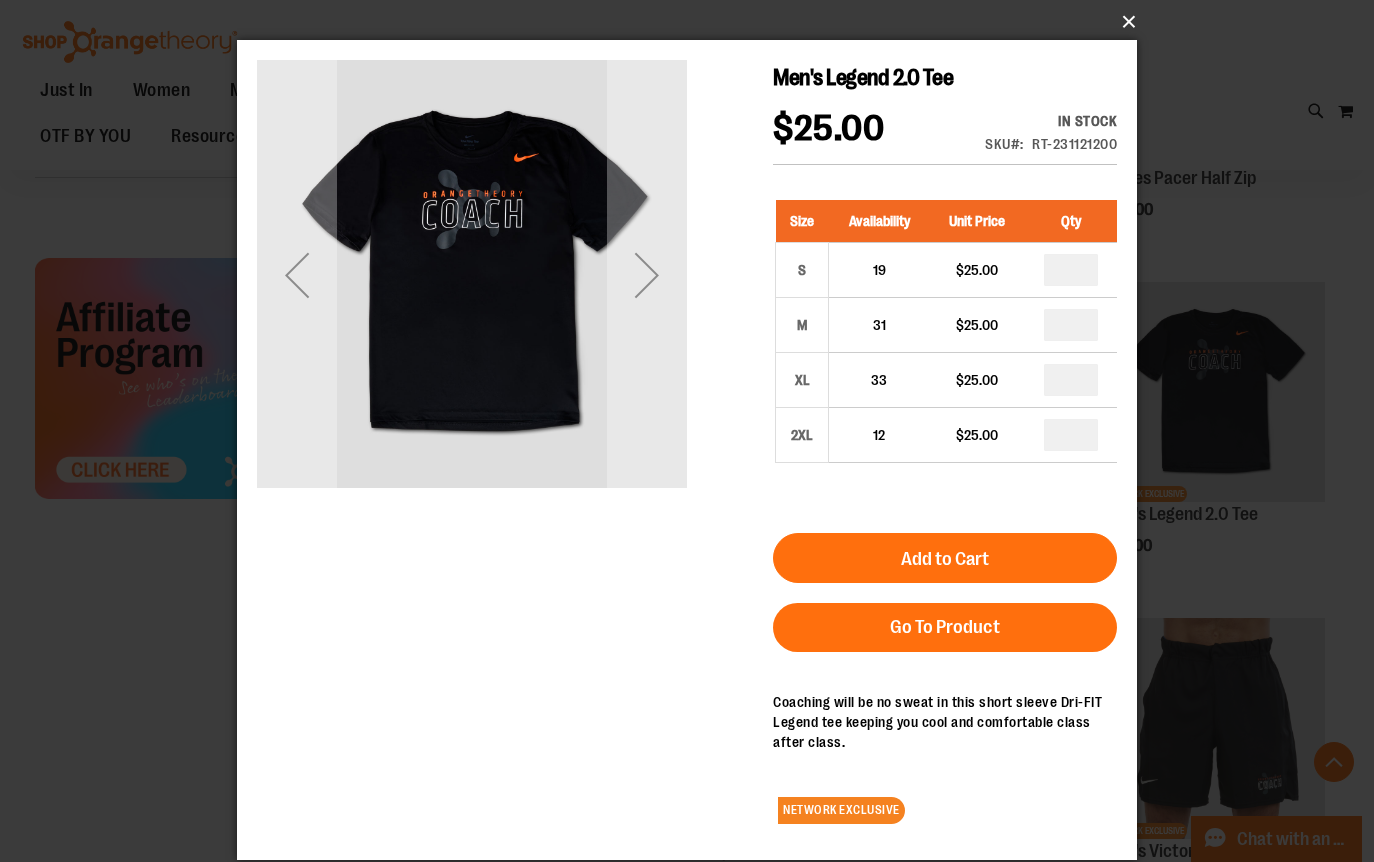 click on "×" at bounding box center (693, 22) 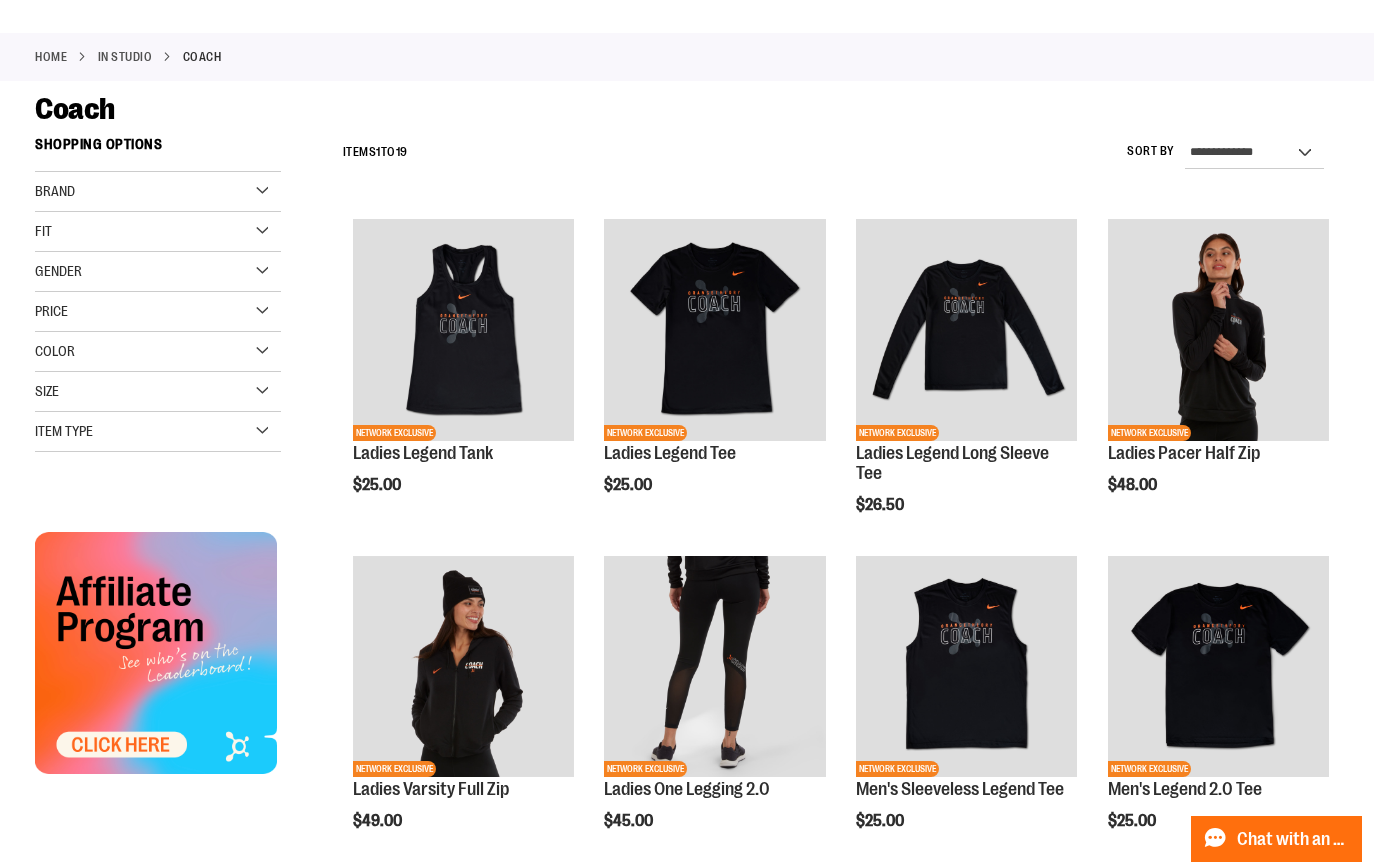scroll, scrollTop: 0, scrollLeft: 0, axis: both 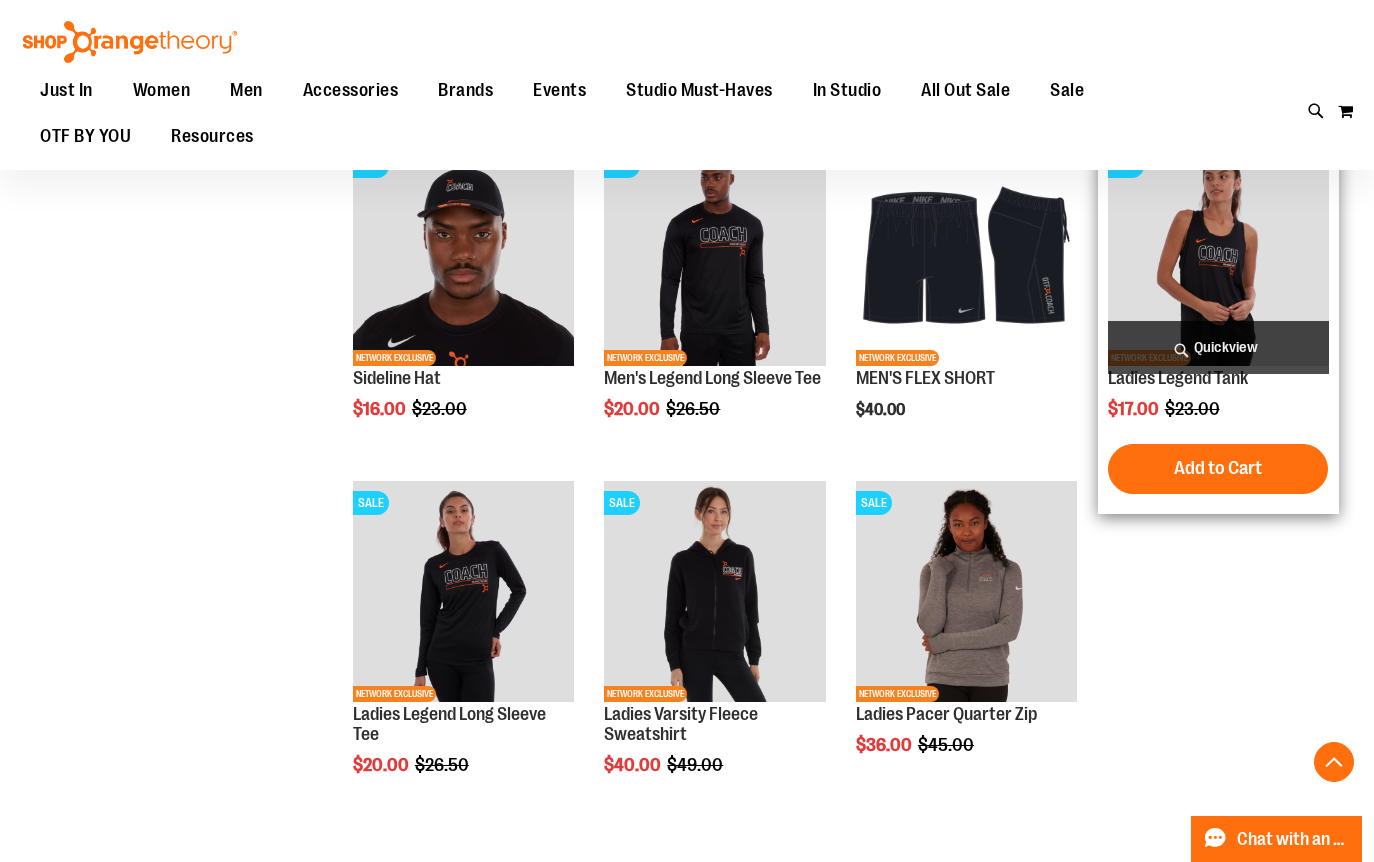 click on "Quickview" at bounding box center [1219, 347] 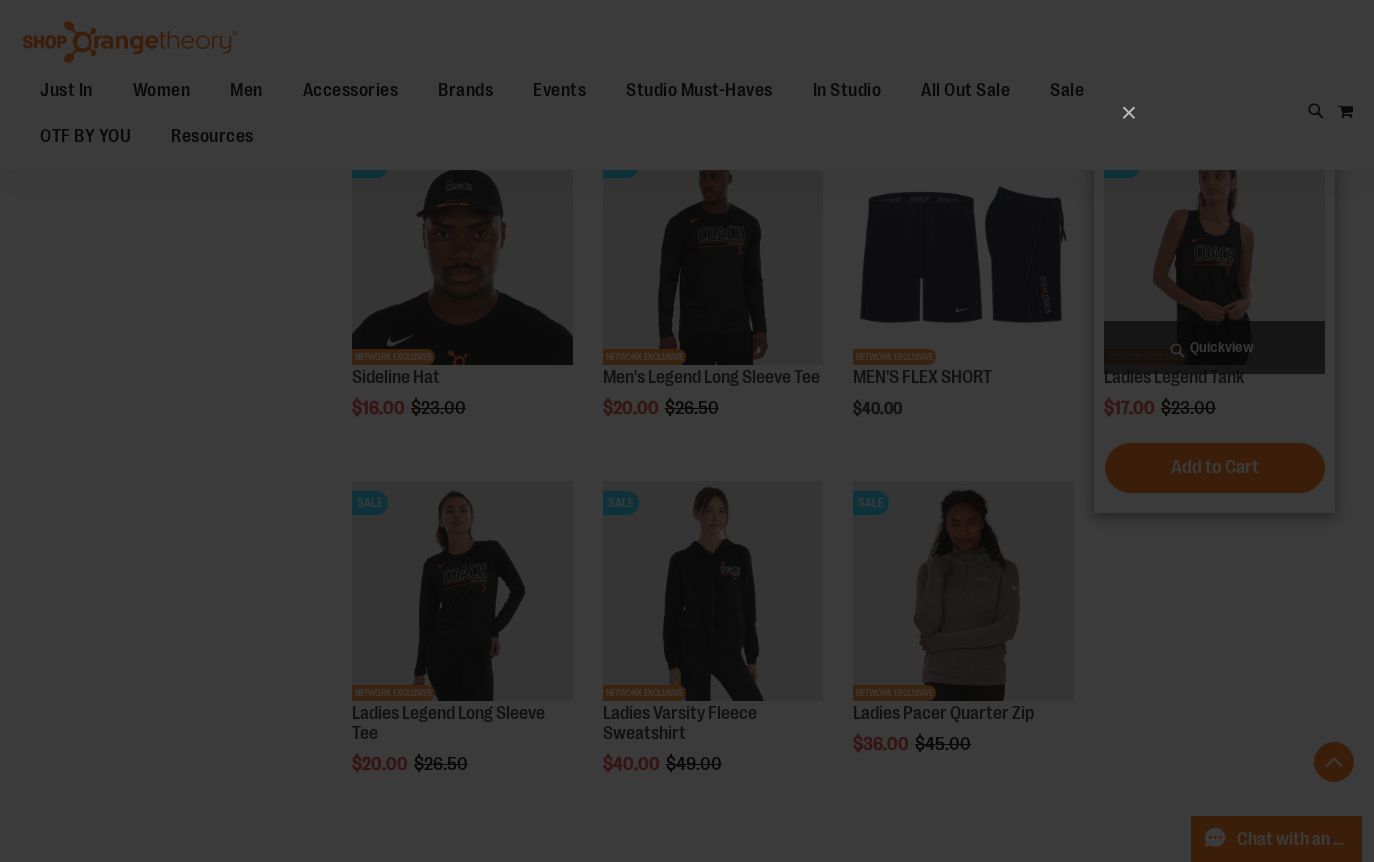 scroll, scrollTop: 0, scrollLeft: 0, axis: both 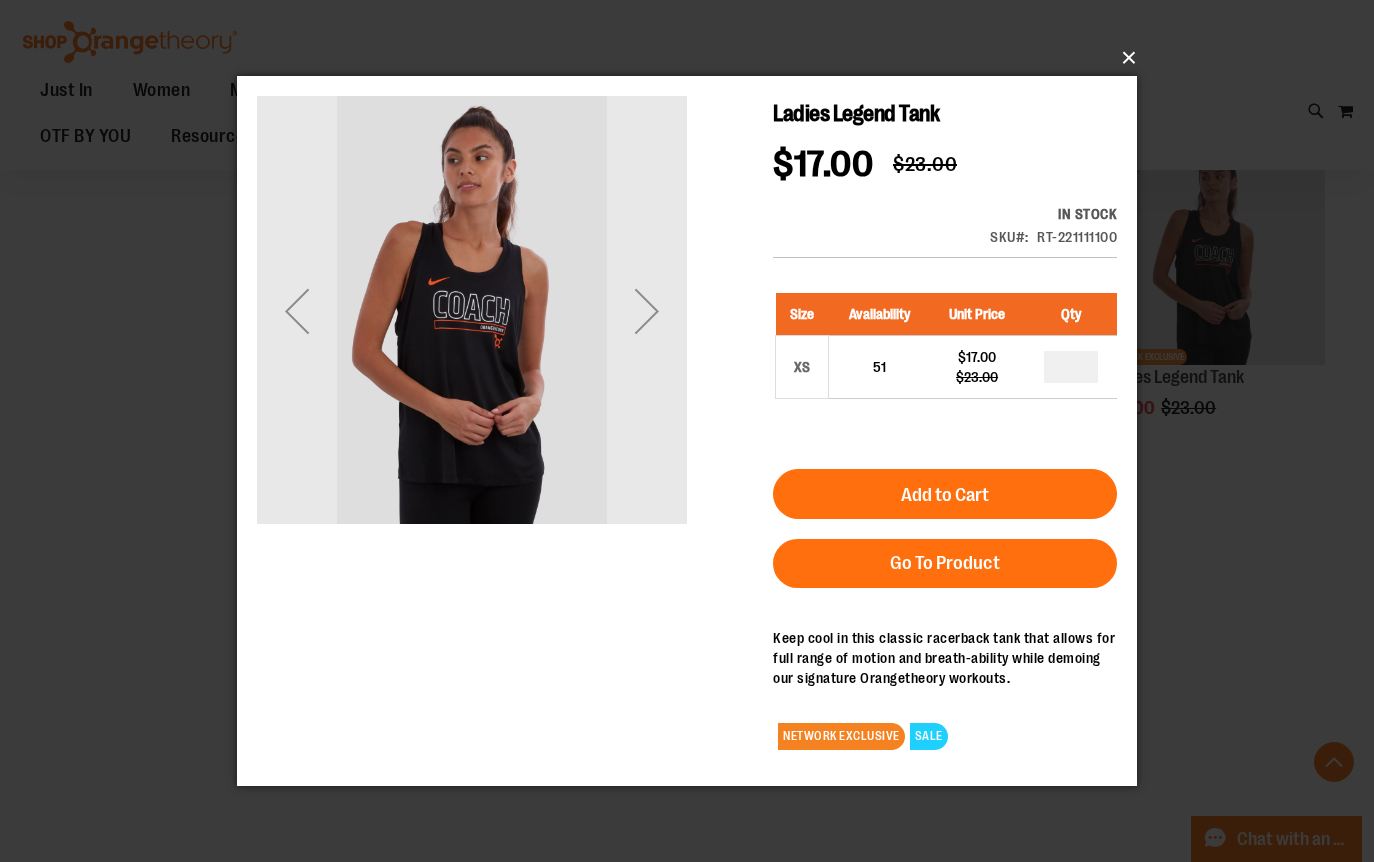 click on "×" at bounding box center [693, 58] 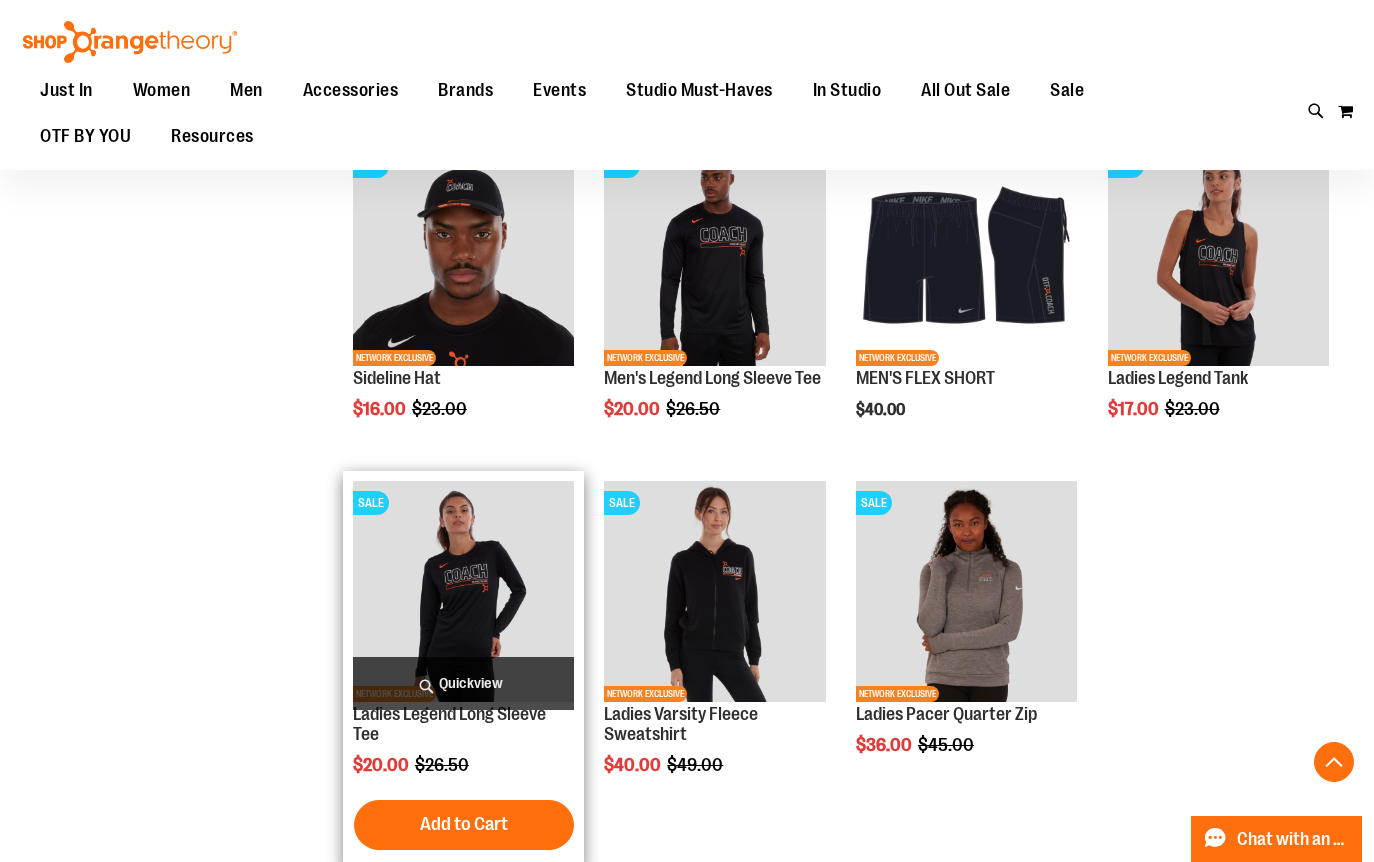 click on "Quickview" at bounding box center [464, 683] 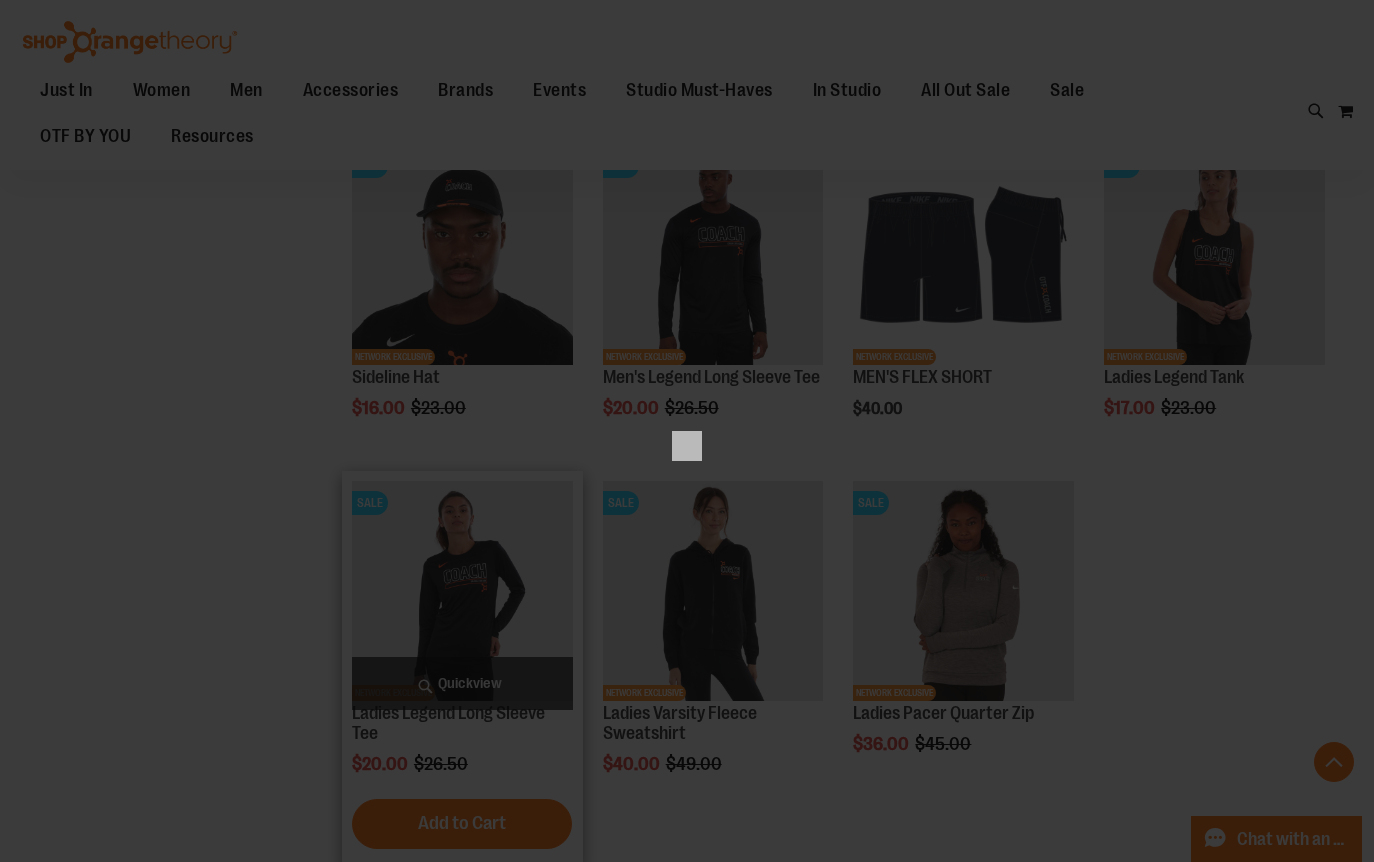 scroll, scrollTop: 0, scrollLeft: 0, axis: both 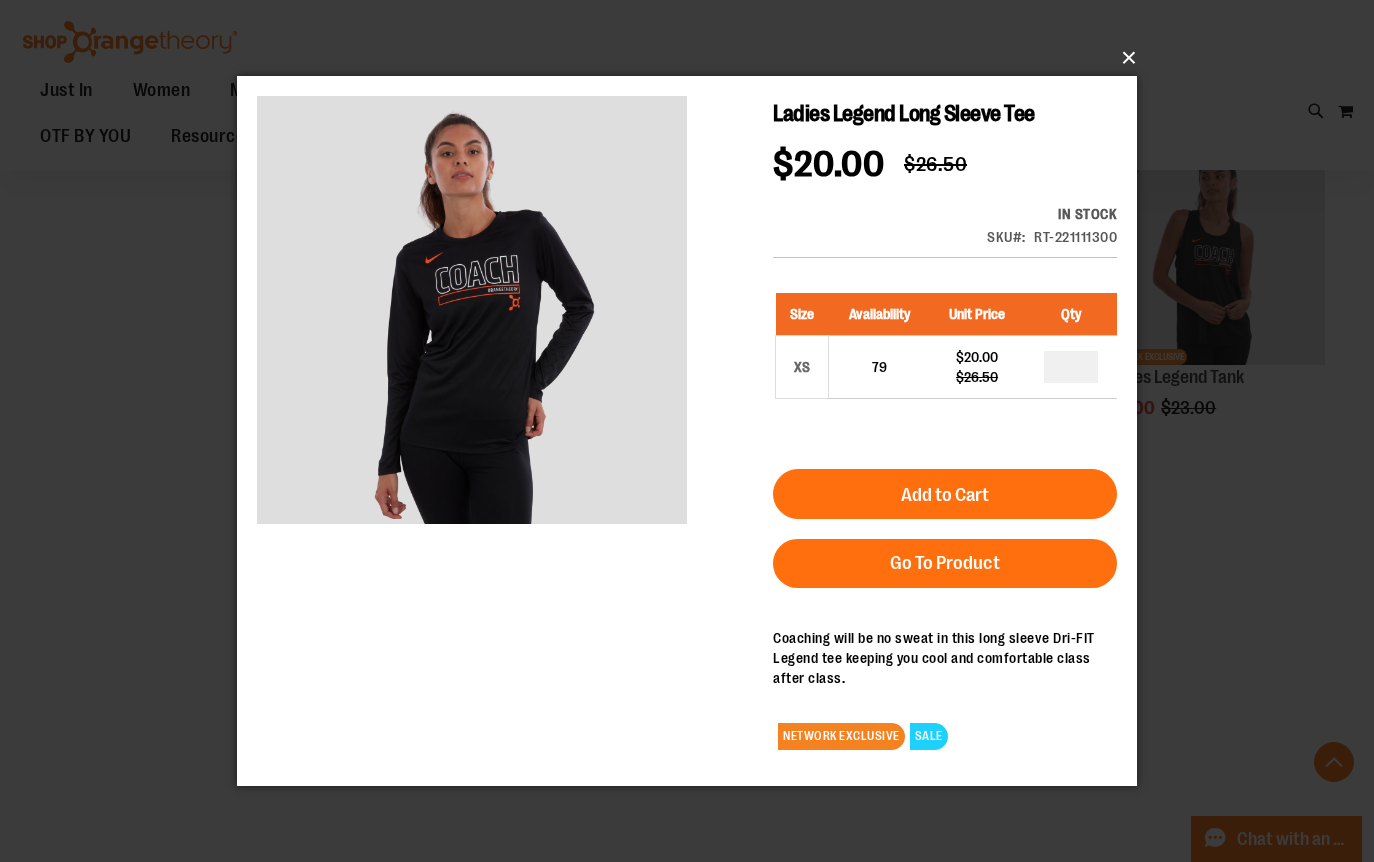click on "×" at bounding box center [693, 58] 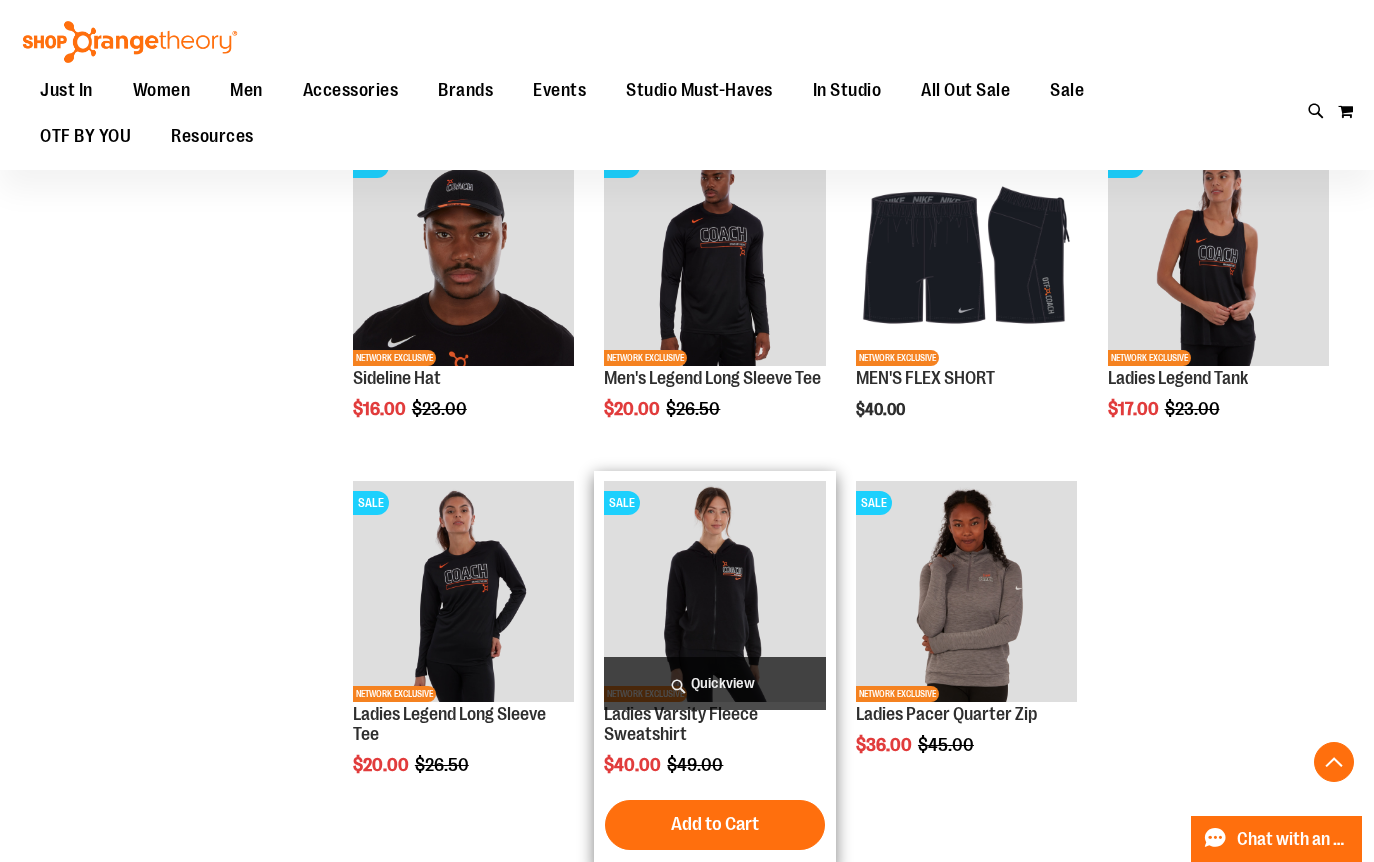 click on "Quickview" at bounding box center [715, 683] 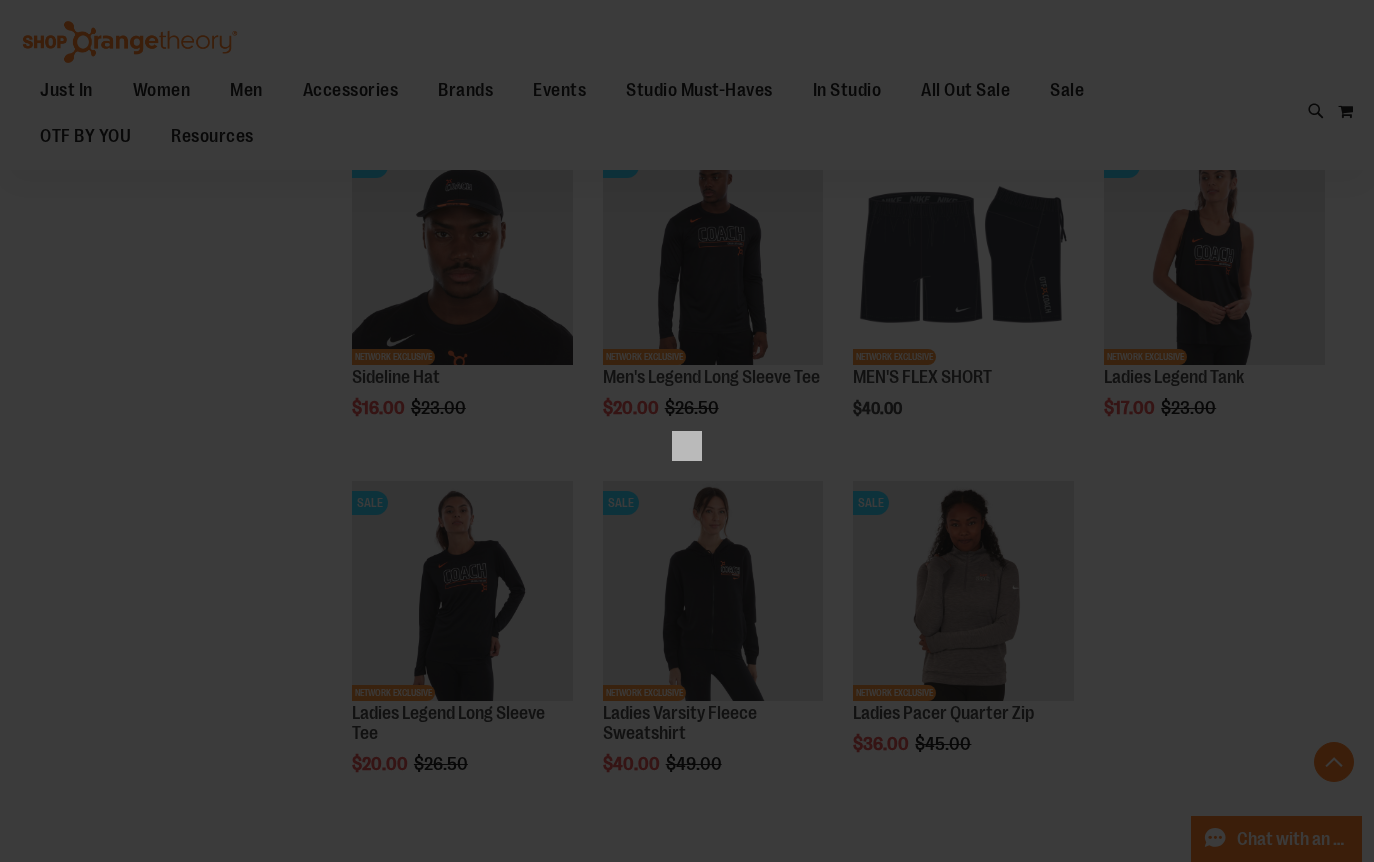 scroll, scrollTop: 0, scrollLeft: 0, axis: both 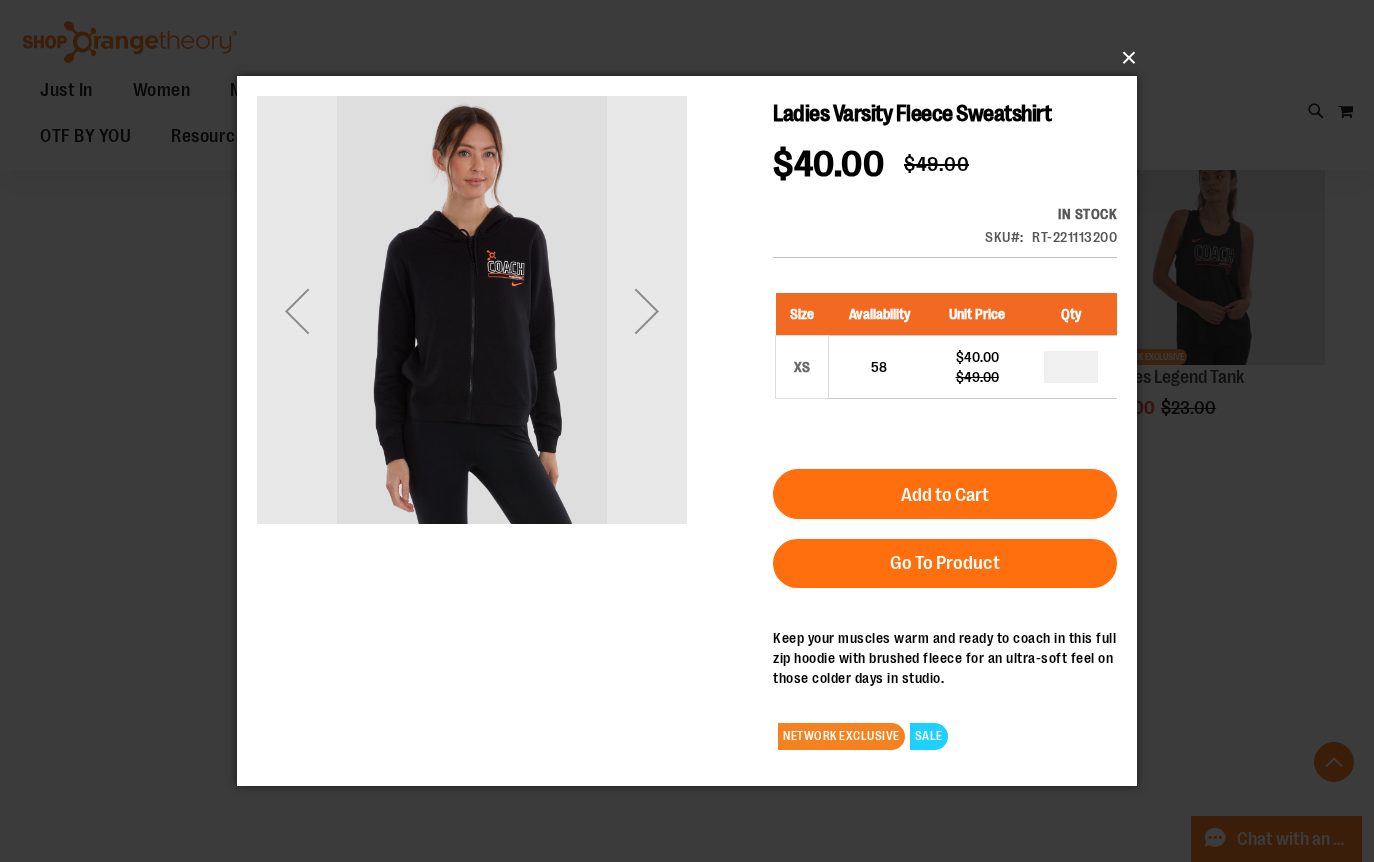 click on "×" at bounding box center [693, 58] 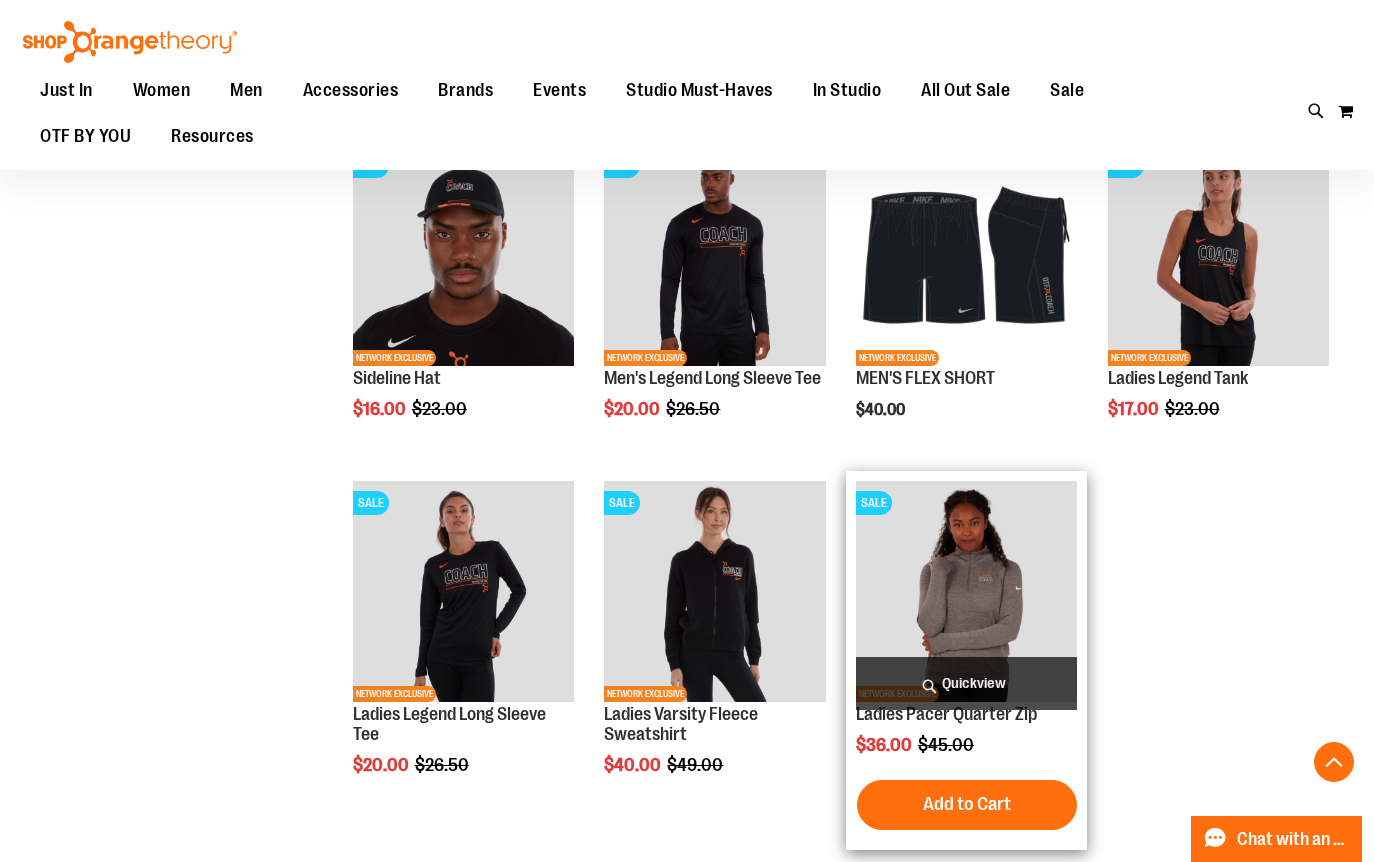 click on "Quickview" at bounding box center [967, 683] 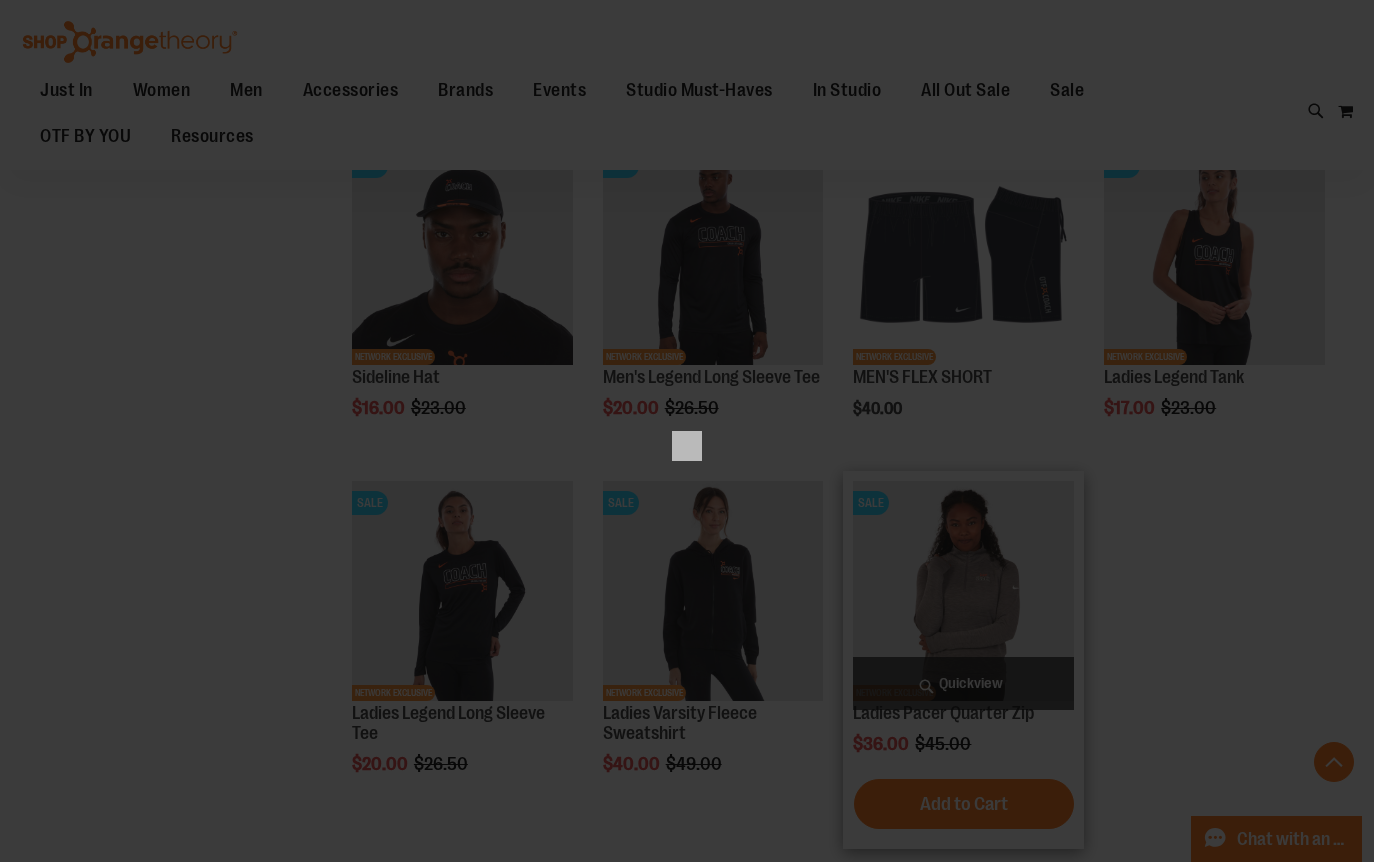 scroll, scrollTop: 0, scrollLeft: 0, axis: both 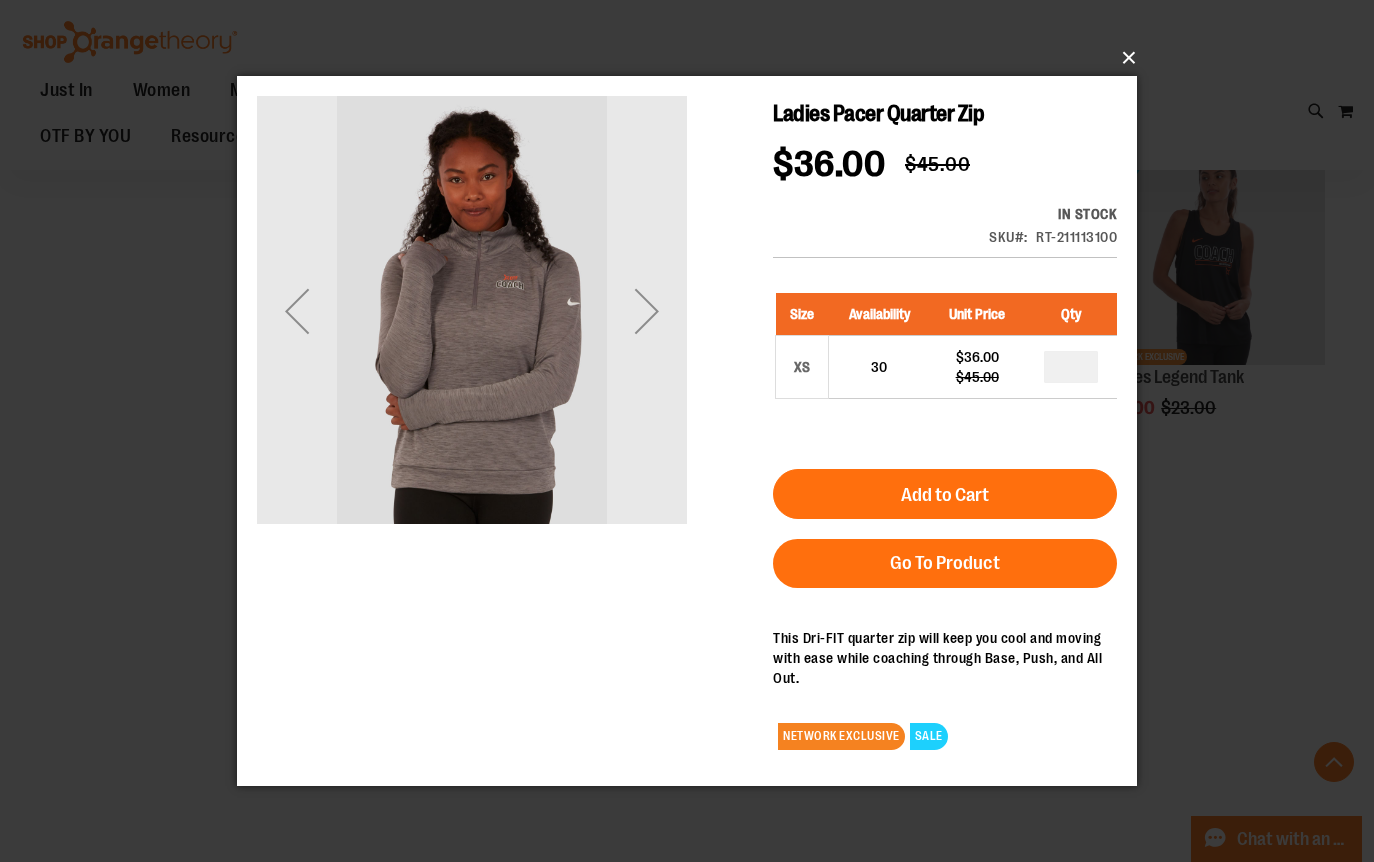 click on "×" at bounding box center [693, 58] 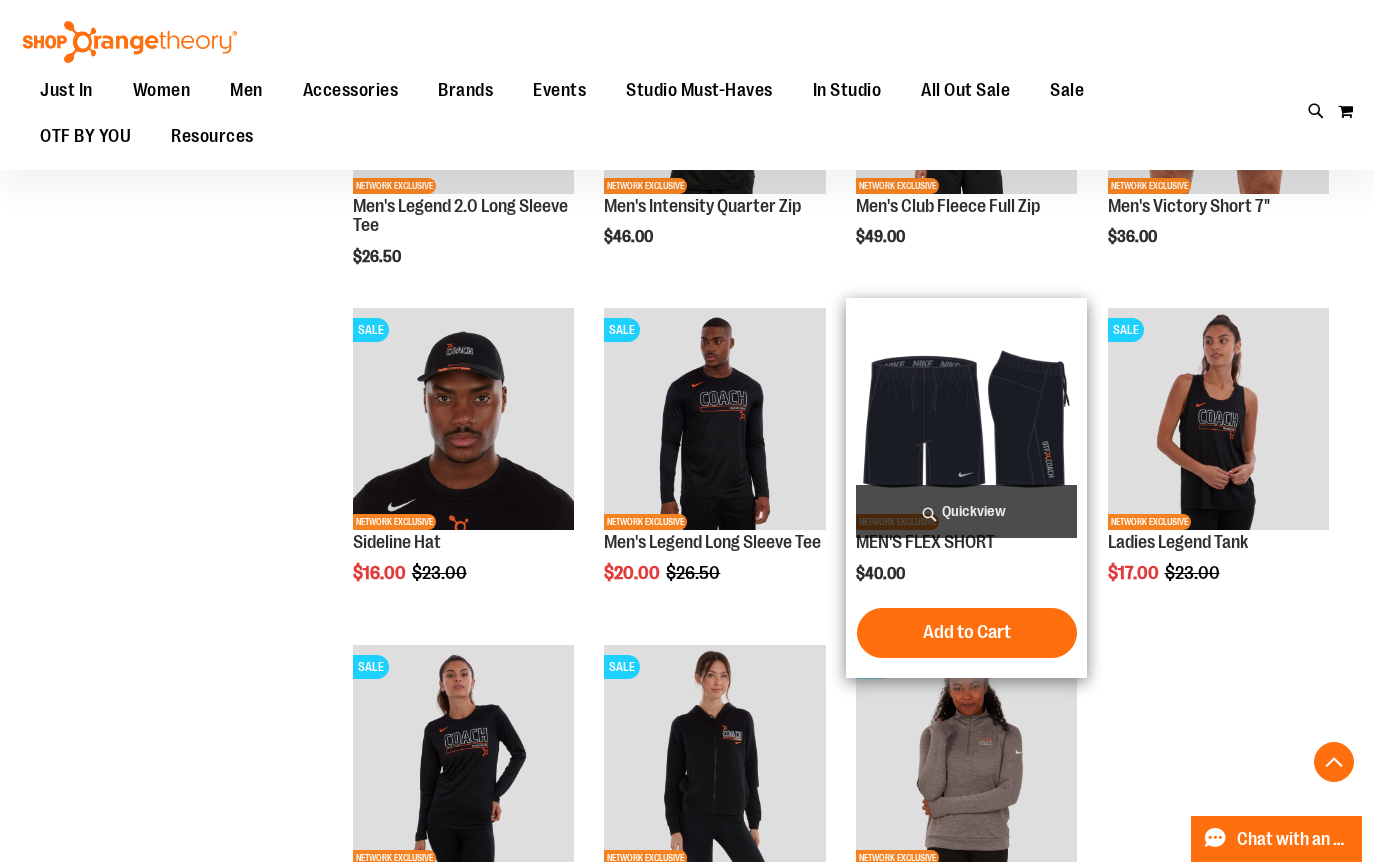 scroll, scrollTop: 1090, scrollLeft: 0, axis: vertical 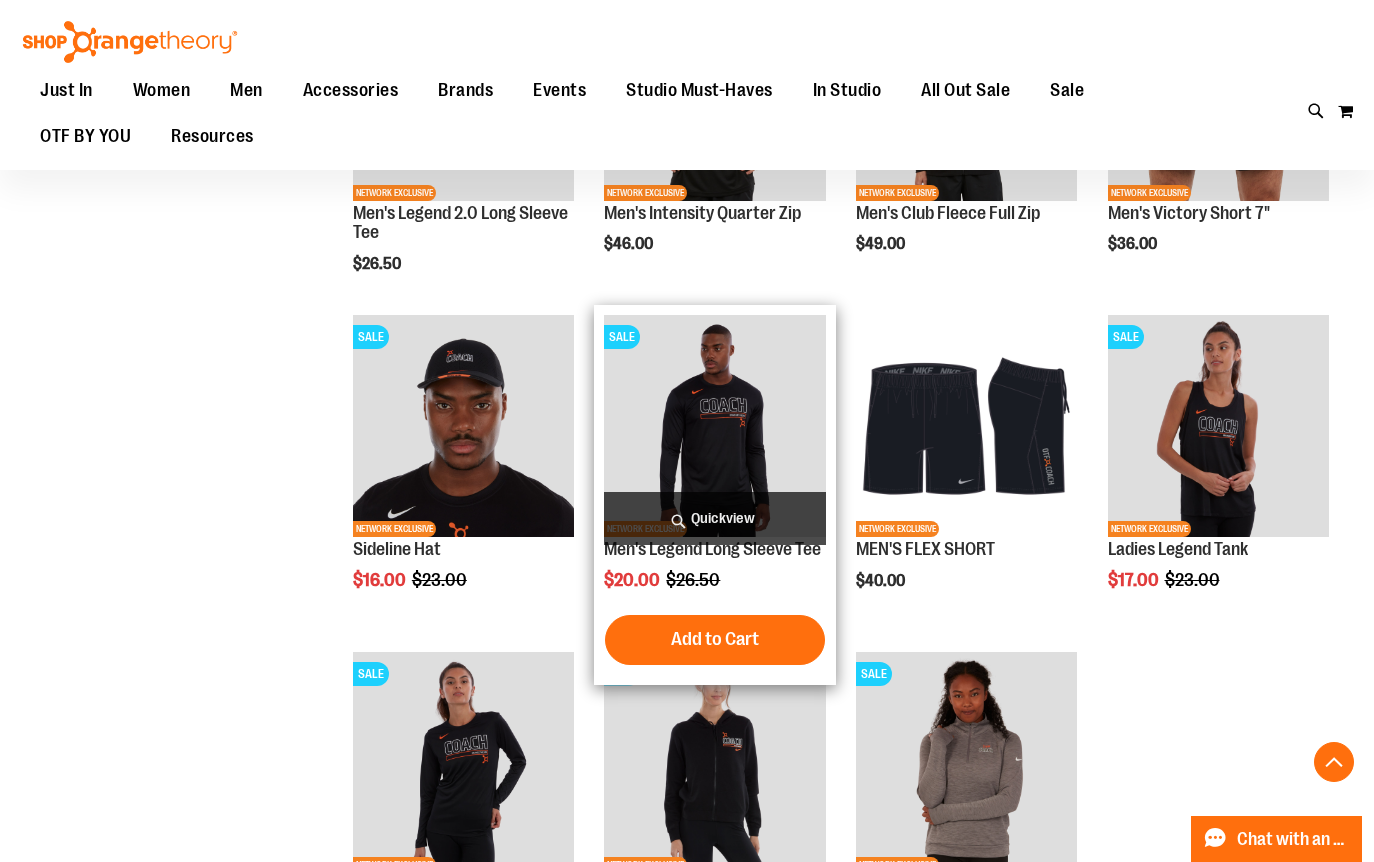 click on "Quickview" at bounding box center [715, 518] 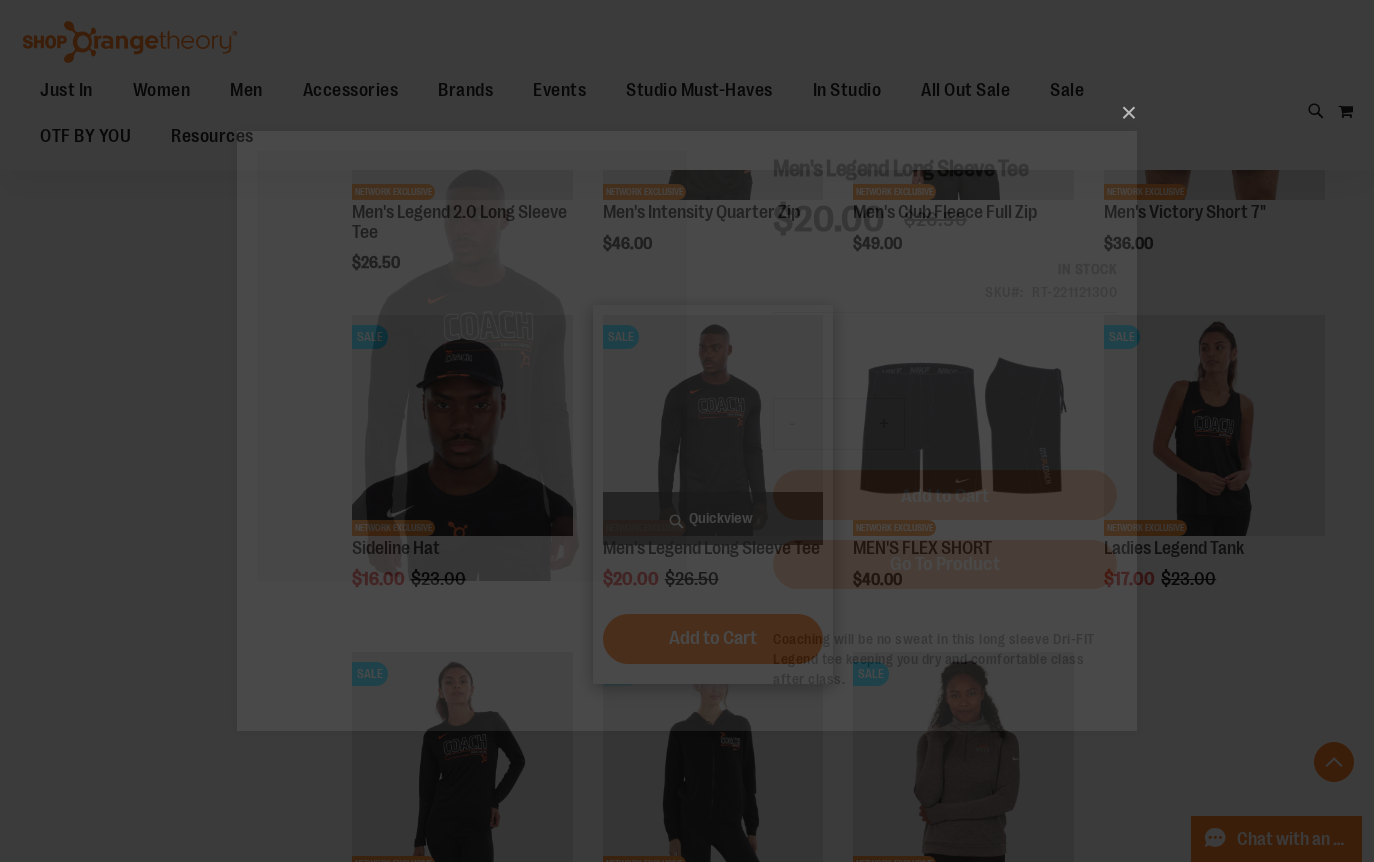 scroll, scrollTop: 0, scrollLeft: 0, axis: both 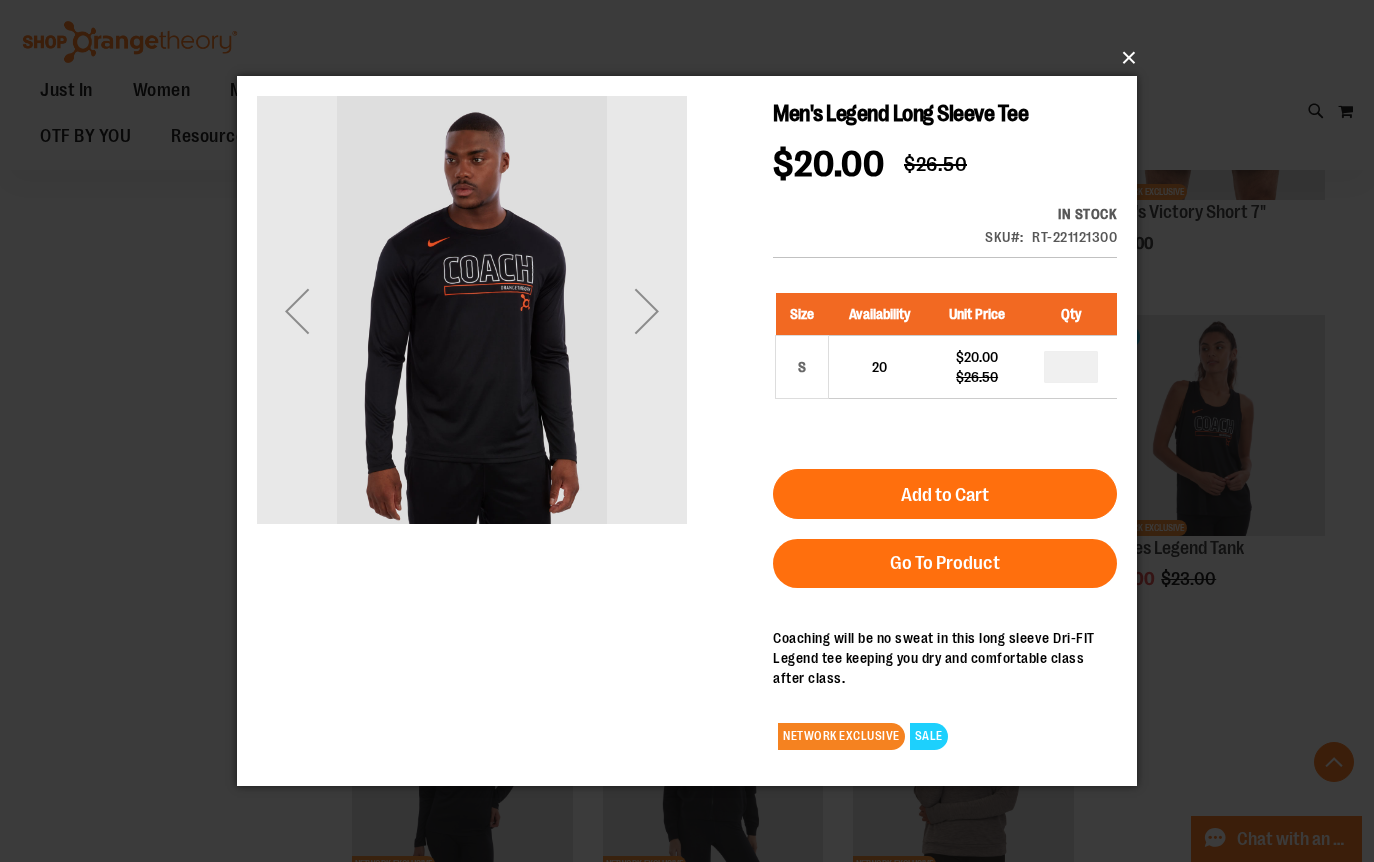 click on "×" at bounding box center (693, 58) 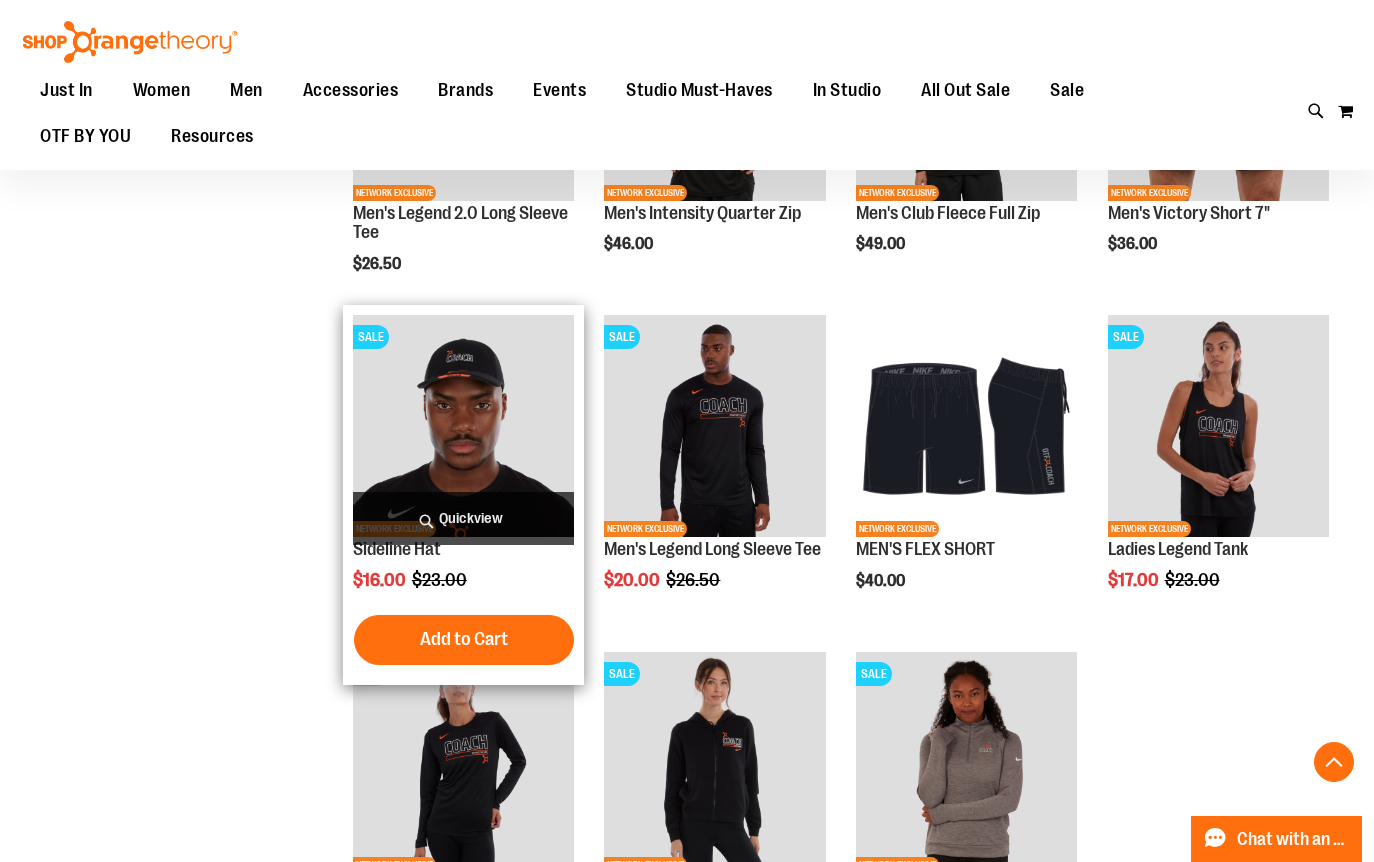 click on "Quickview" at bounding box center [464, 518] 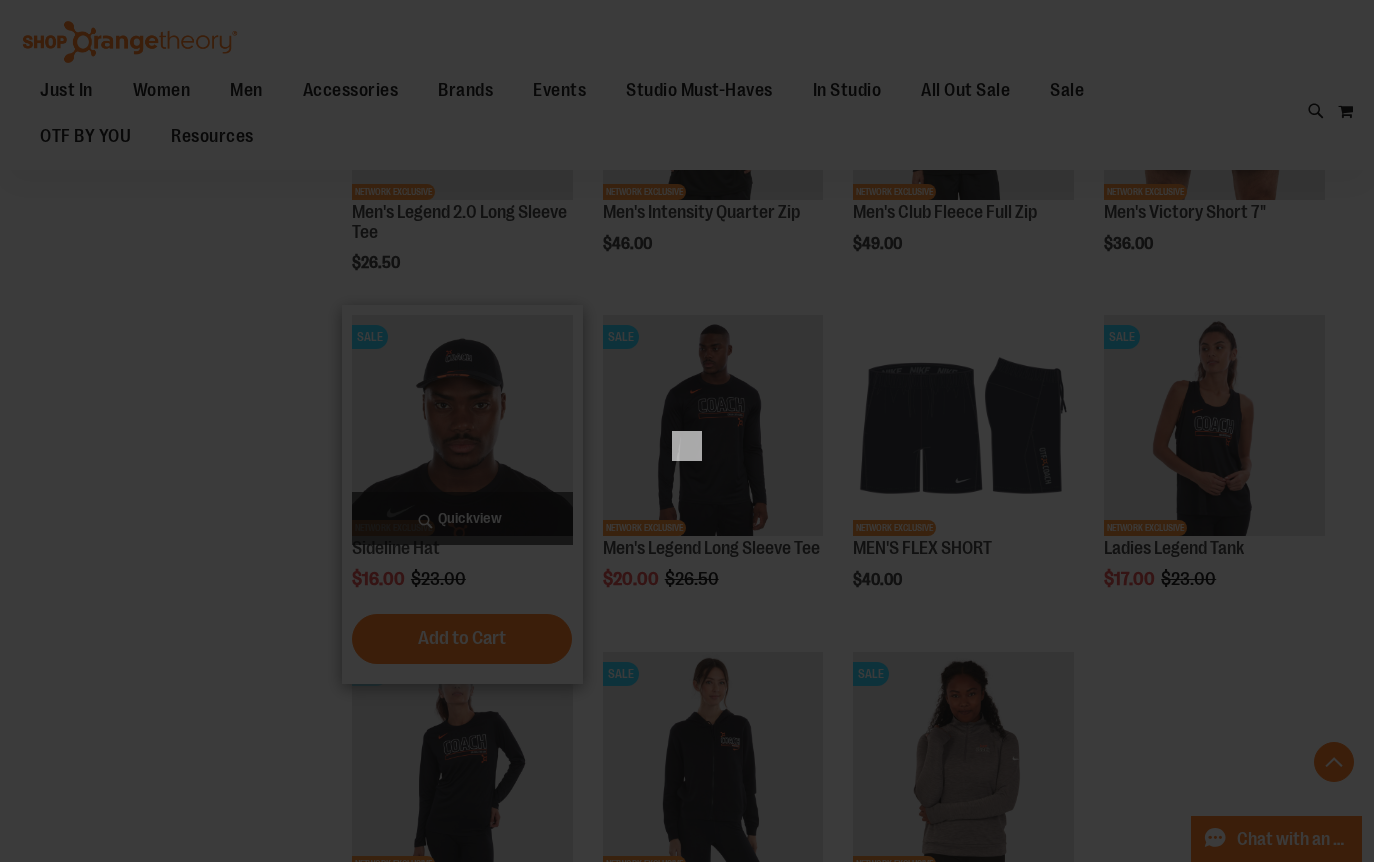 scroll, scrollTop: 0, scrollLeft: 0, axis: both 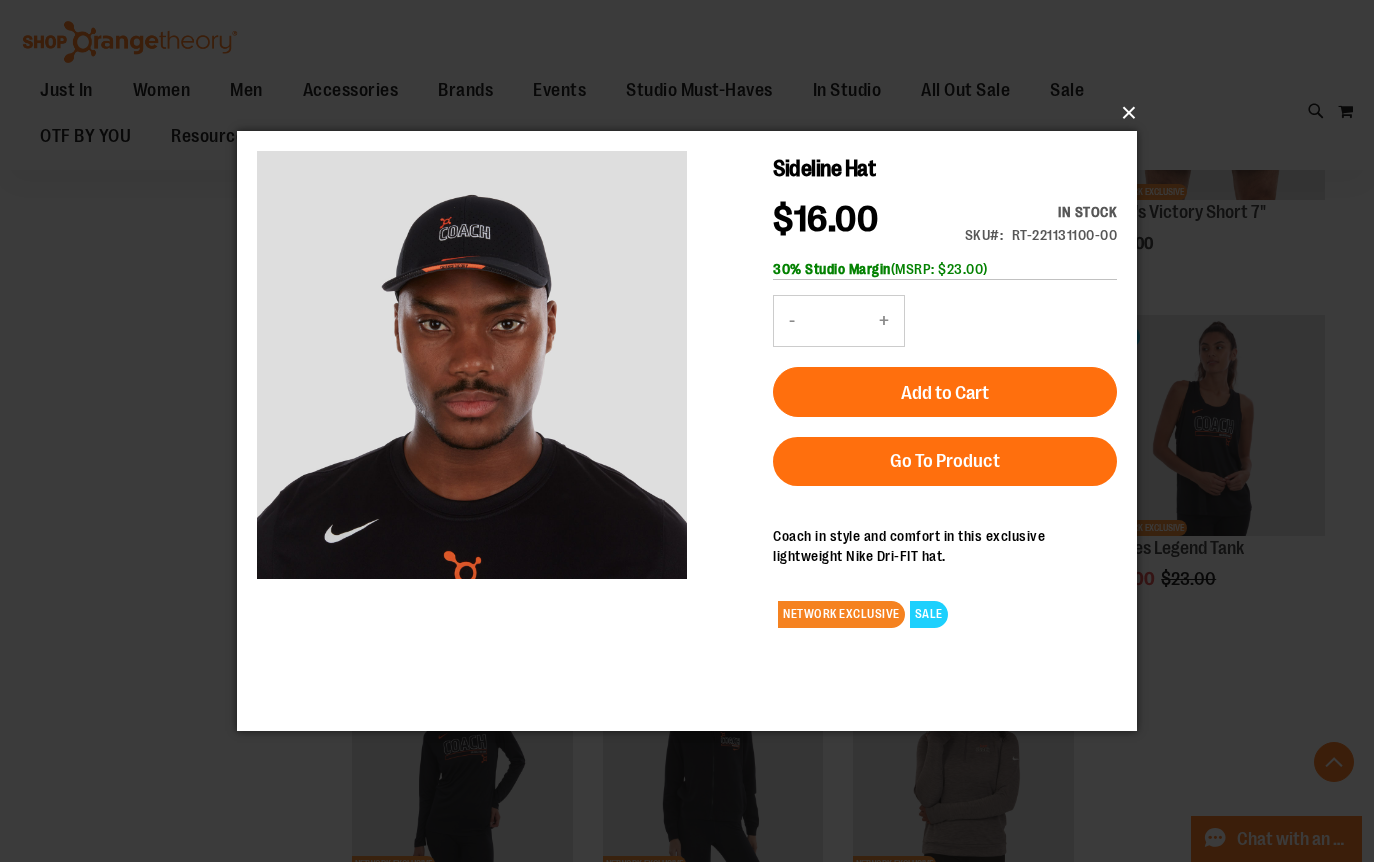 click on "×" at bounding box center [693, 113] 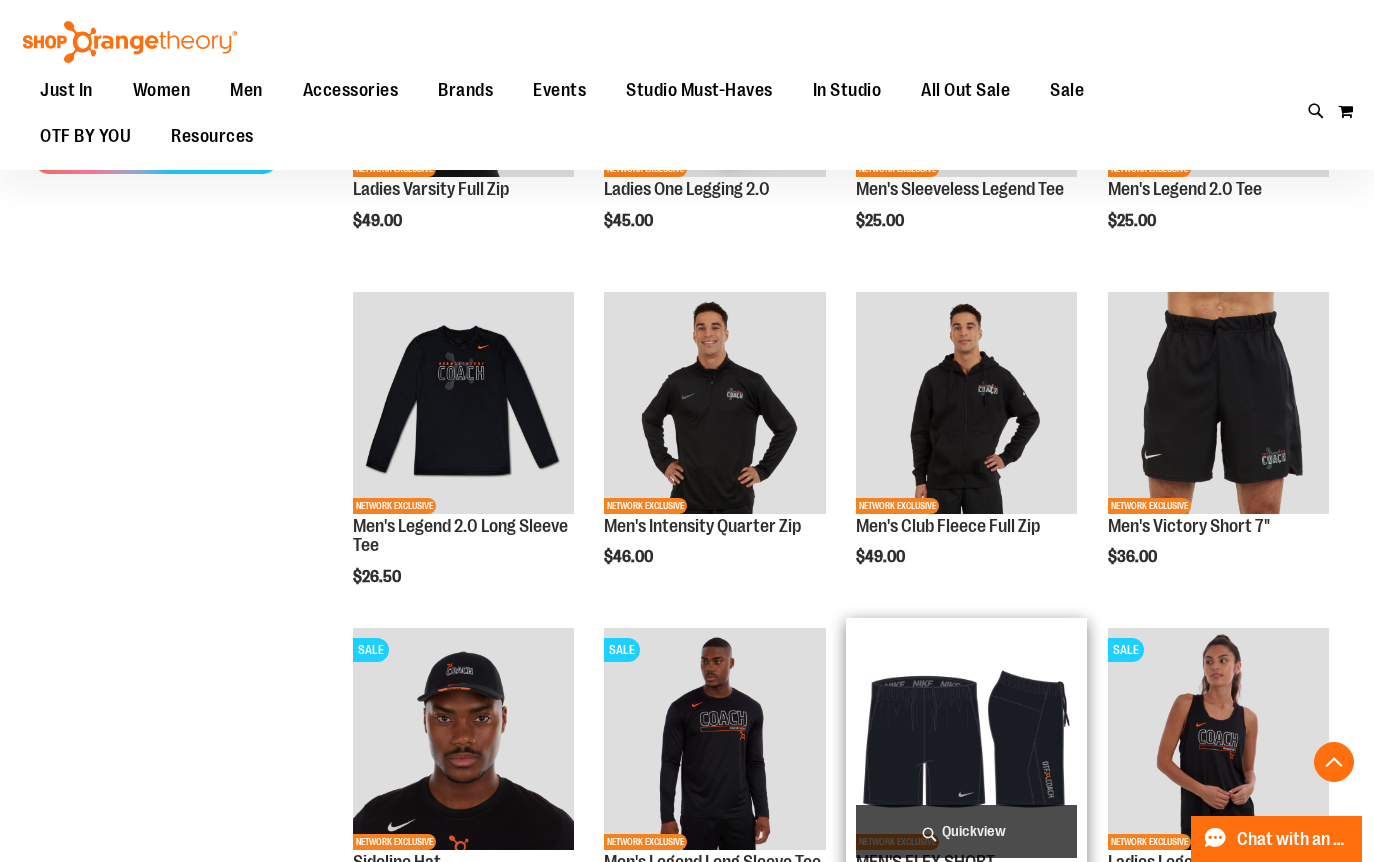 scroll, scrollTop: 772, scrollLeft: 0, axis: vertical 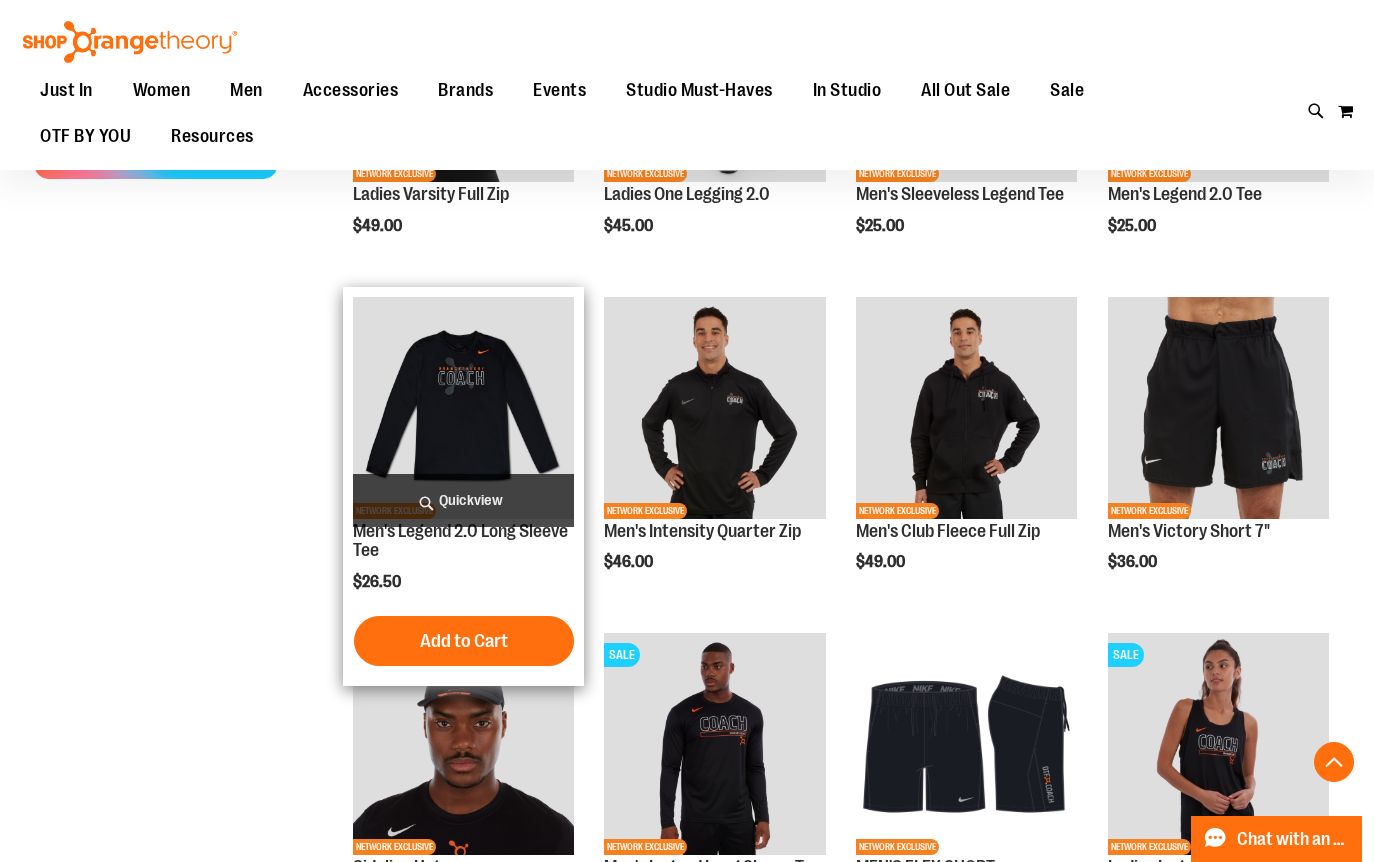 click on "Quickview" at bounding box center [464, 500] 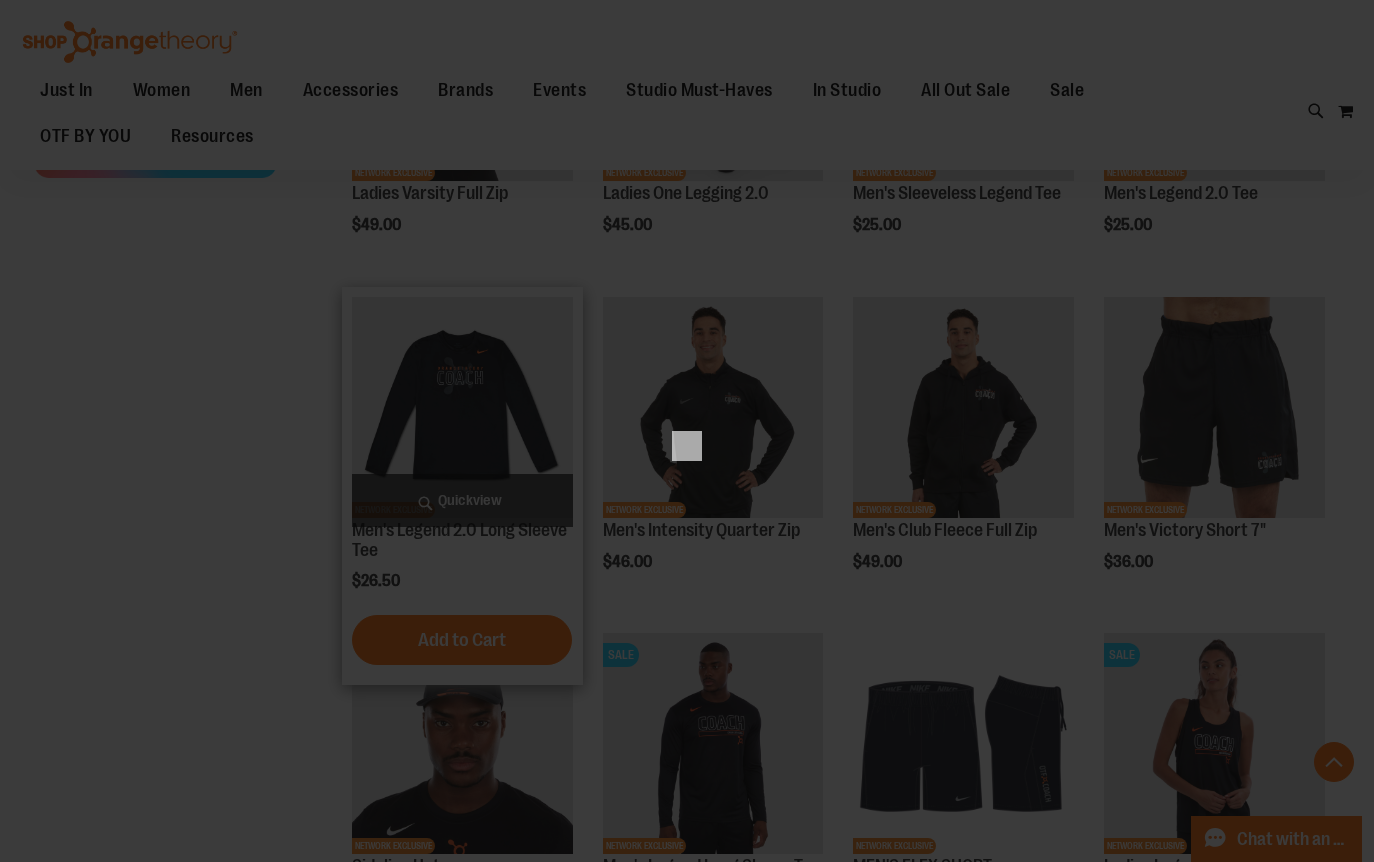 scroll, scrollTop: 0, scrollLeft: 0, axis: both 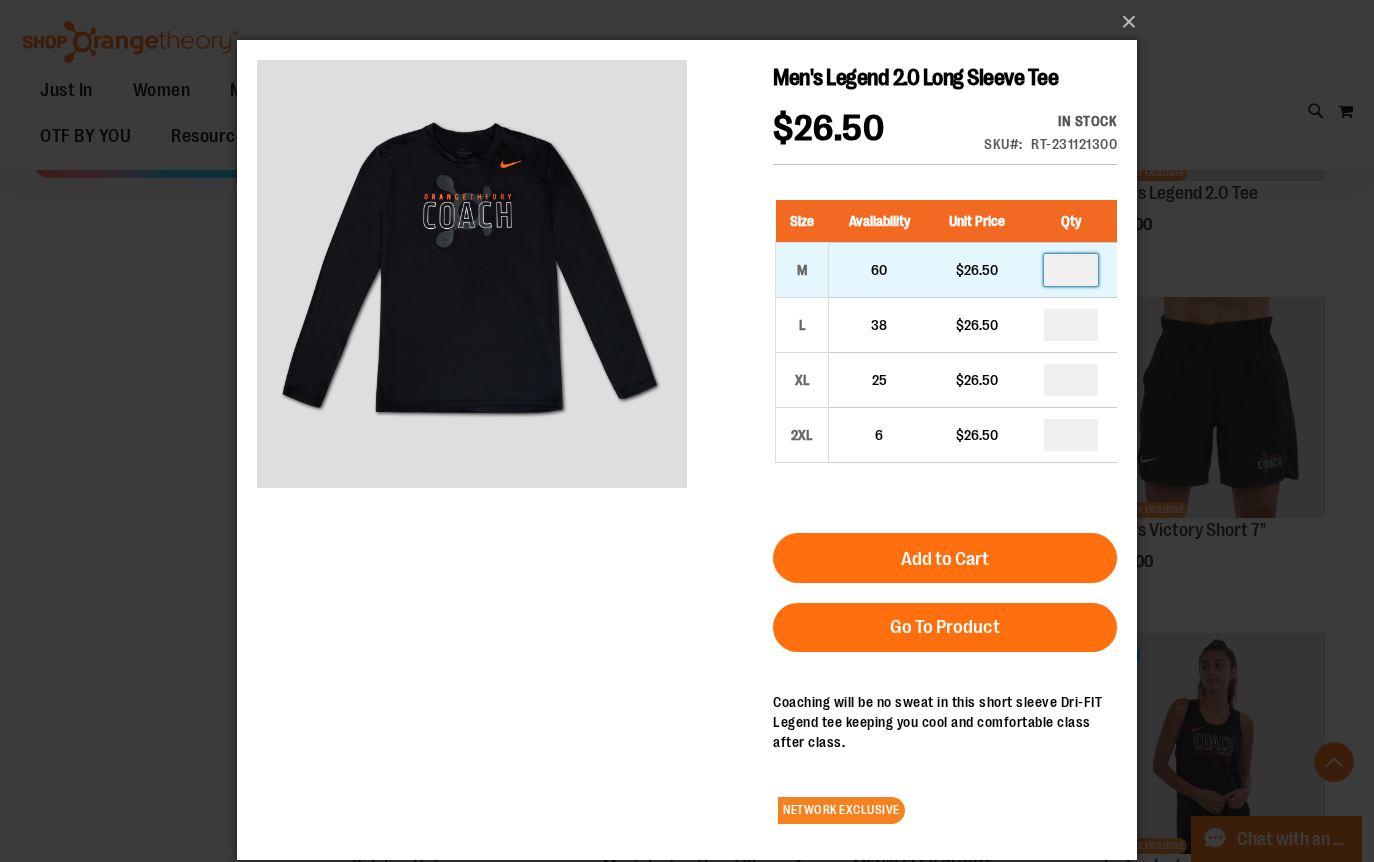drag, startPoint x: 1059, startPoint y: 270, endPoint x: 1099, endPoint y: 268, distance: 40.04997 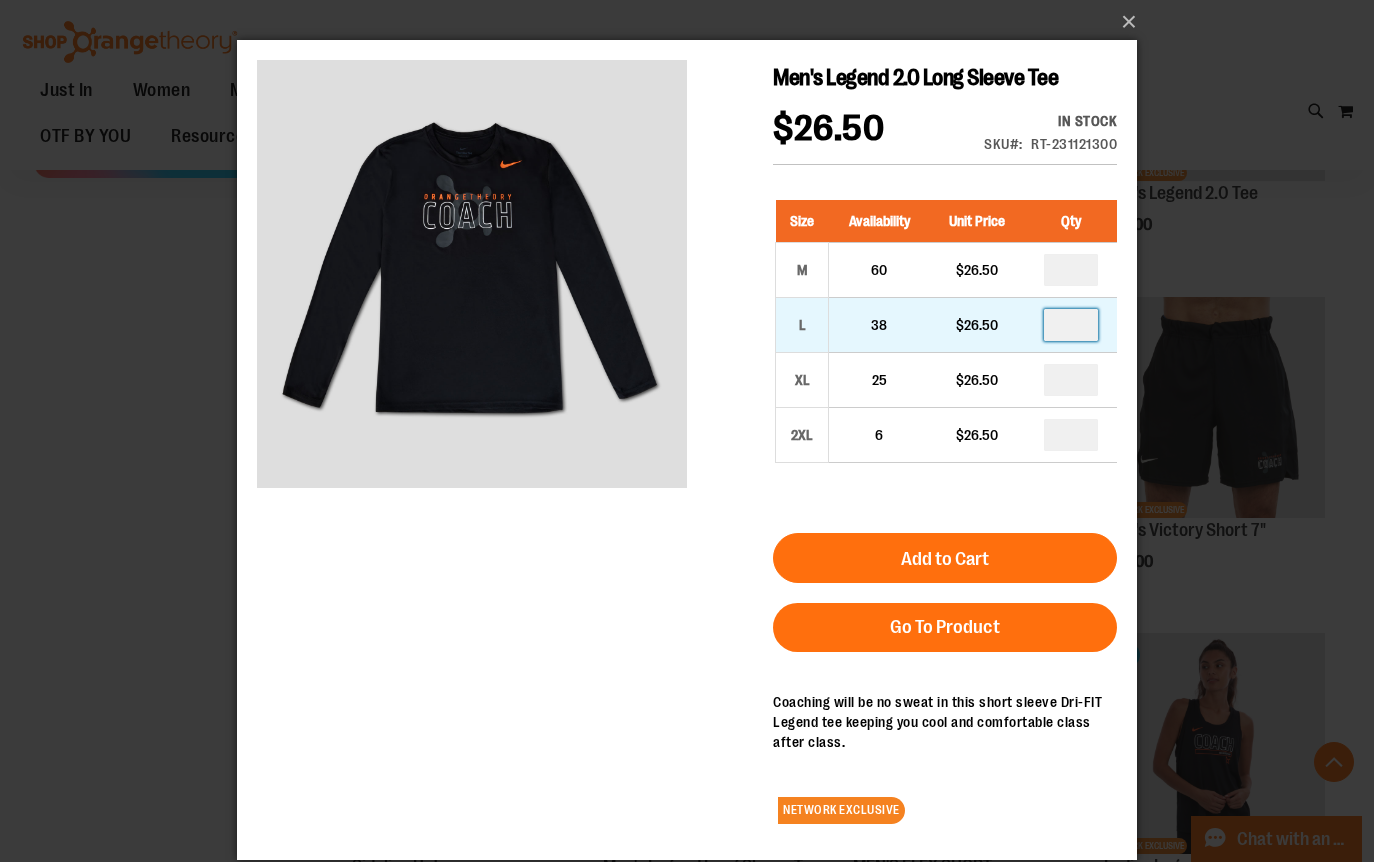 type on "*" 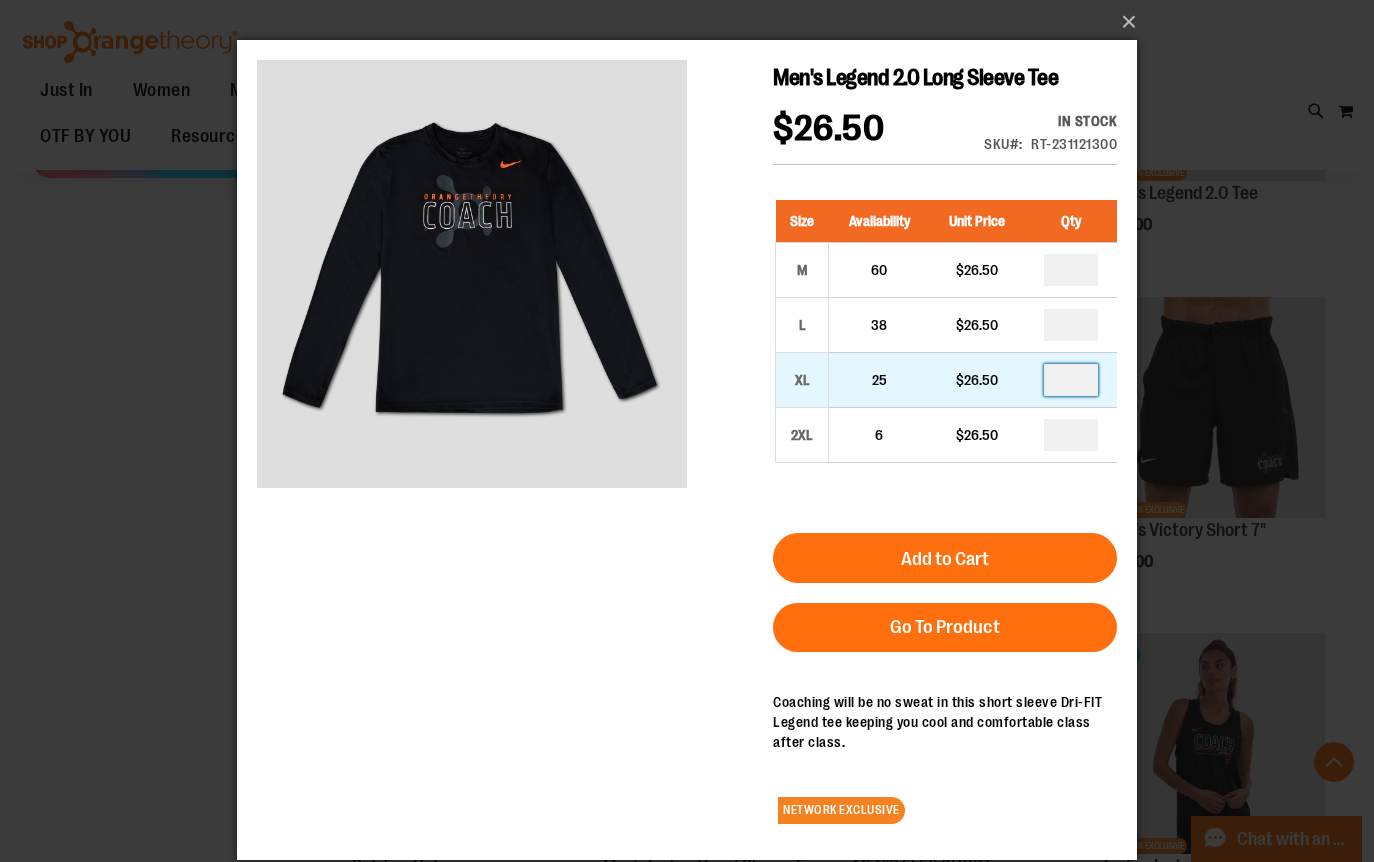 drag, startPoint x: 1077, startPoint y: 386, endPoint x: 1064, endPoint y: 386, distance: 13 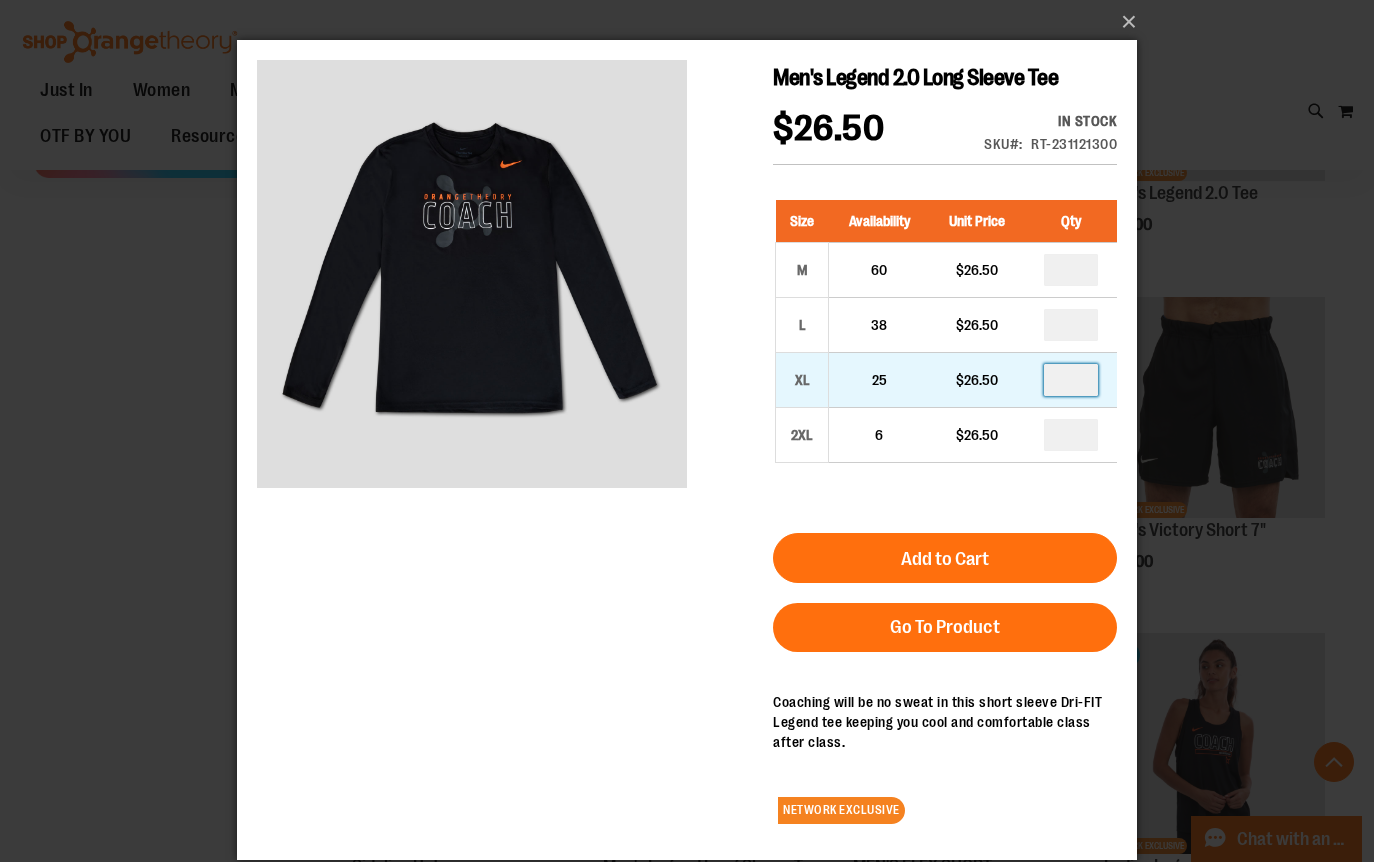 type on "*" 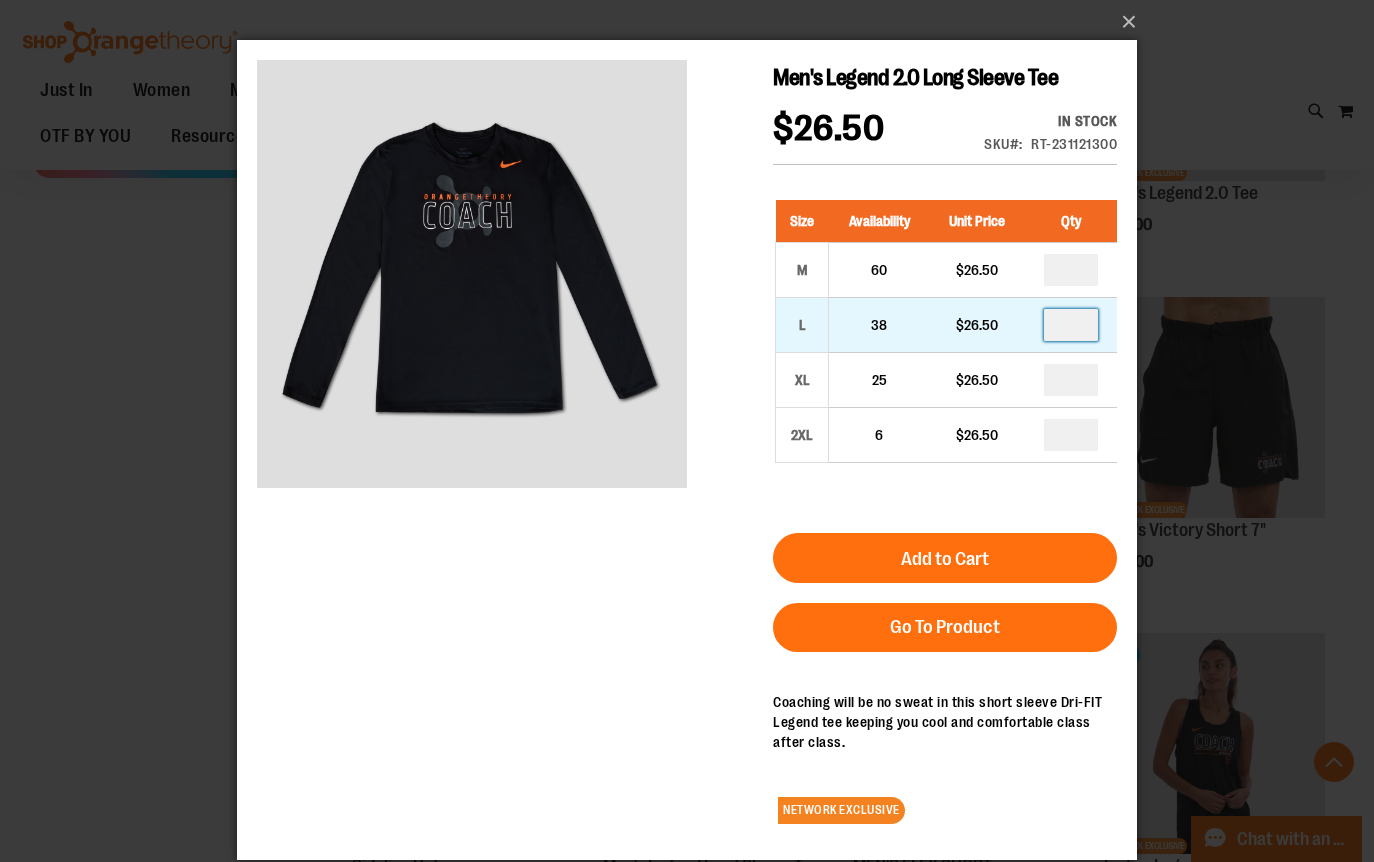 drag, startPoint x: 1078, startPoint y: 329, endPoint x: 1059, endPoint y: 328, distance: 19.026299 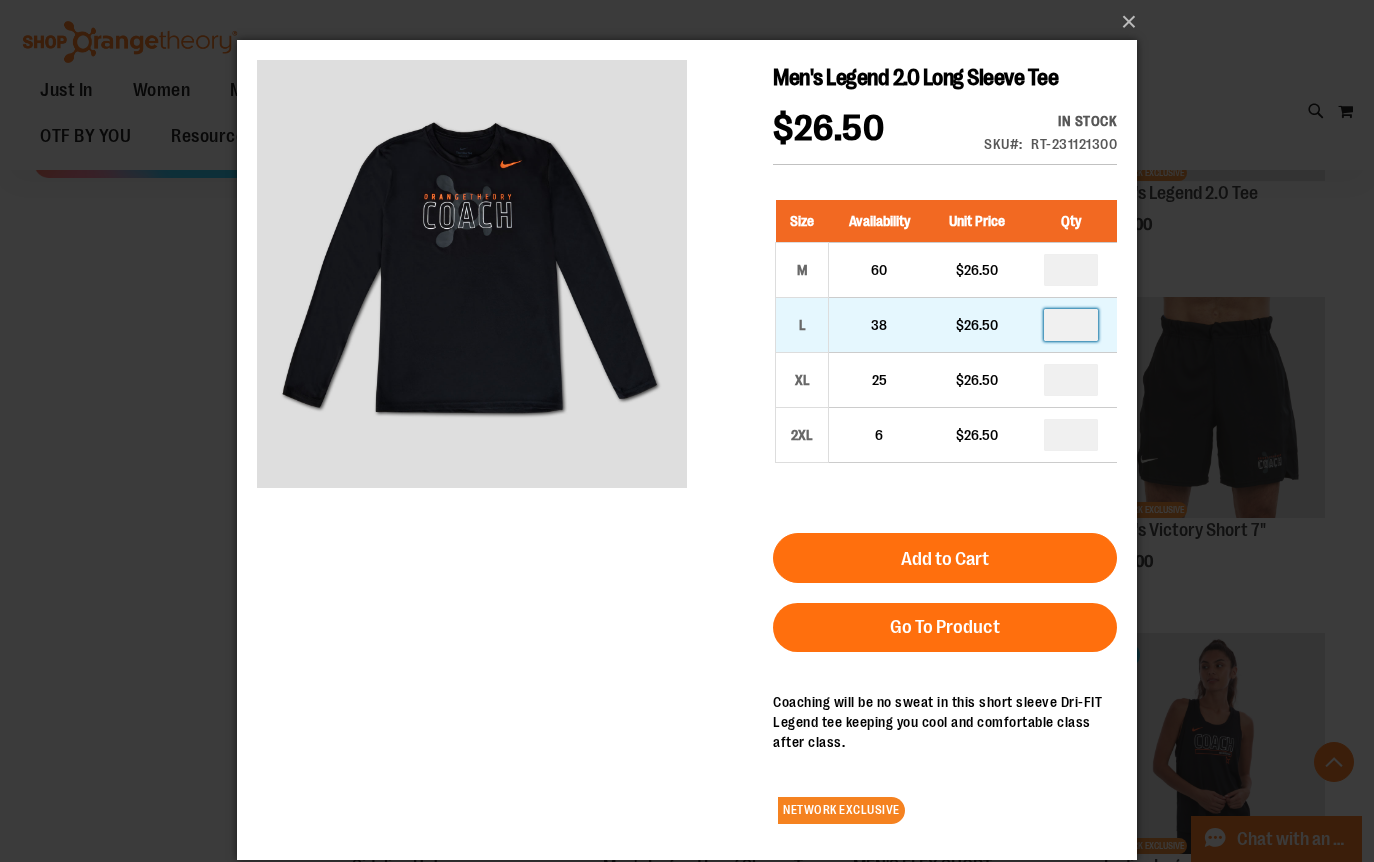 type on "*" 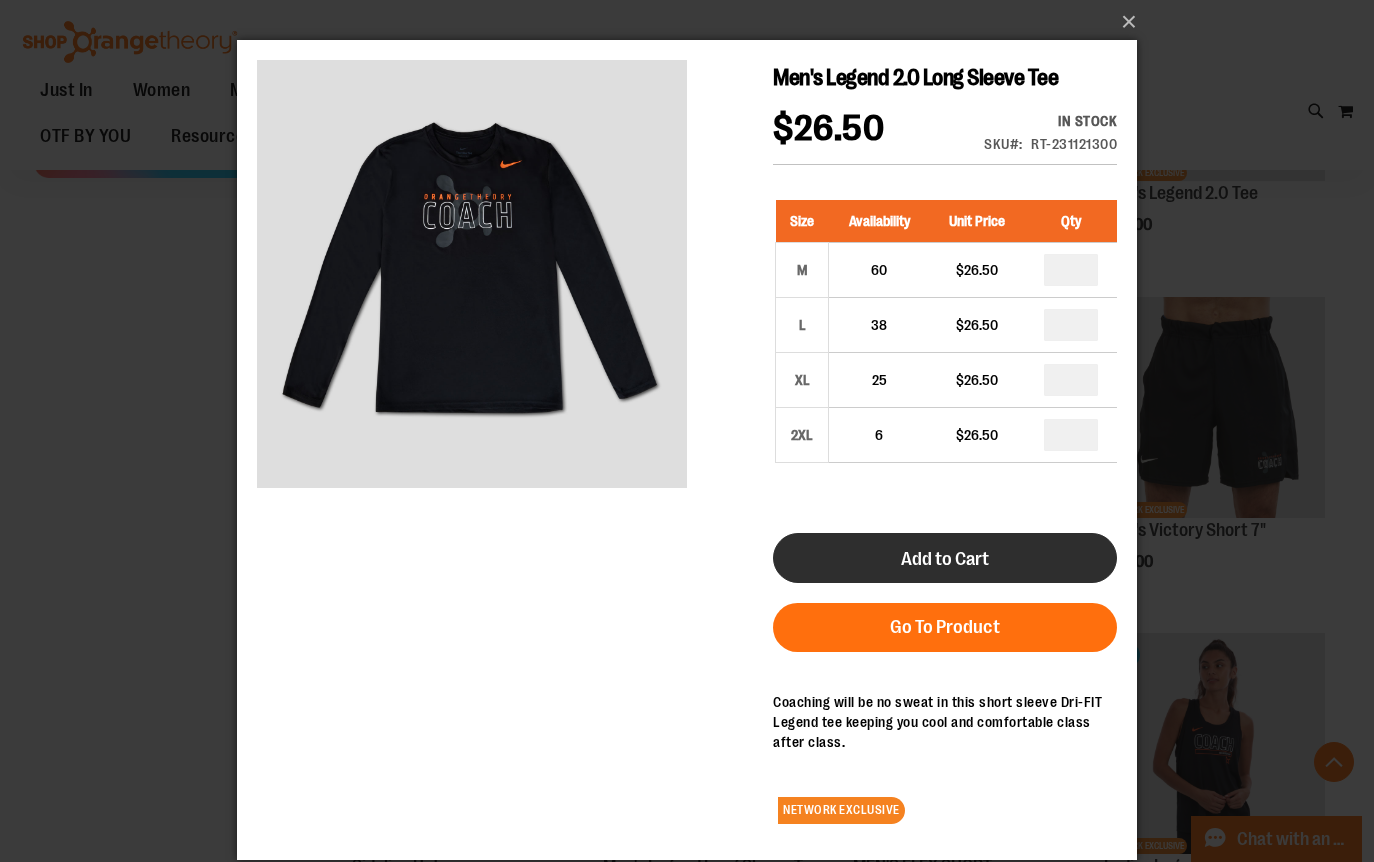 click on "Add to Cart" at bounding box center [945, 559] 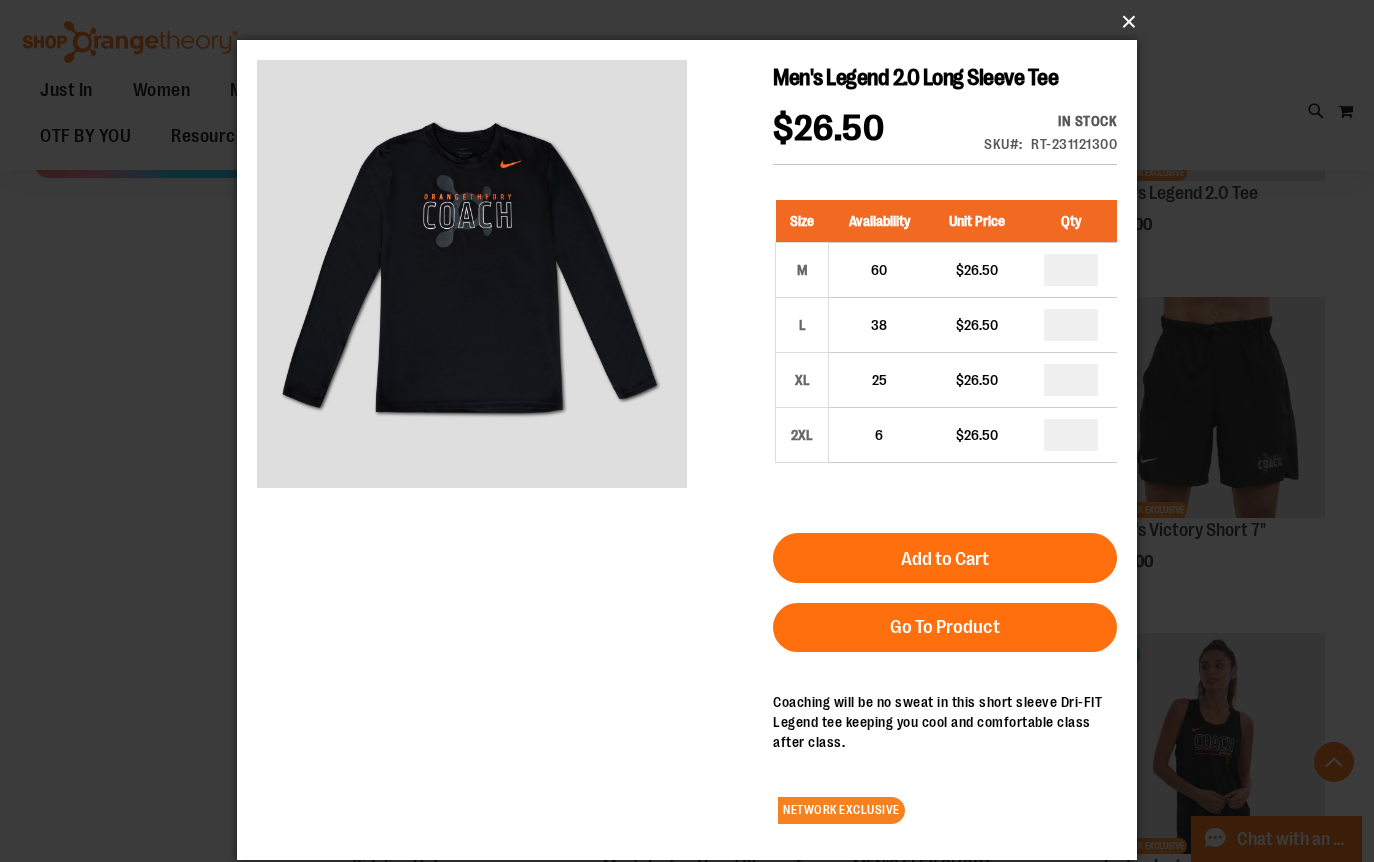 click on "×" at bounding box center [693, 22] 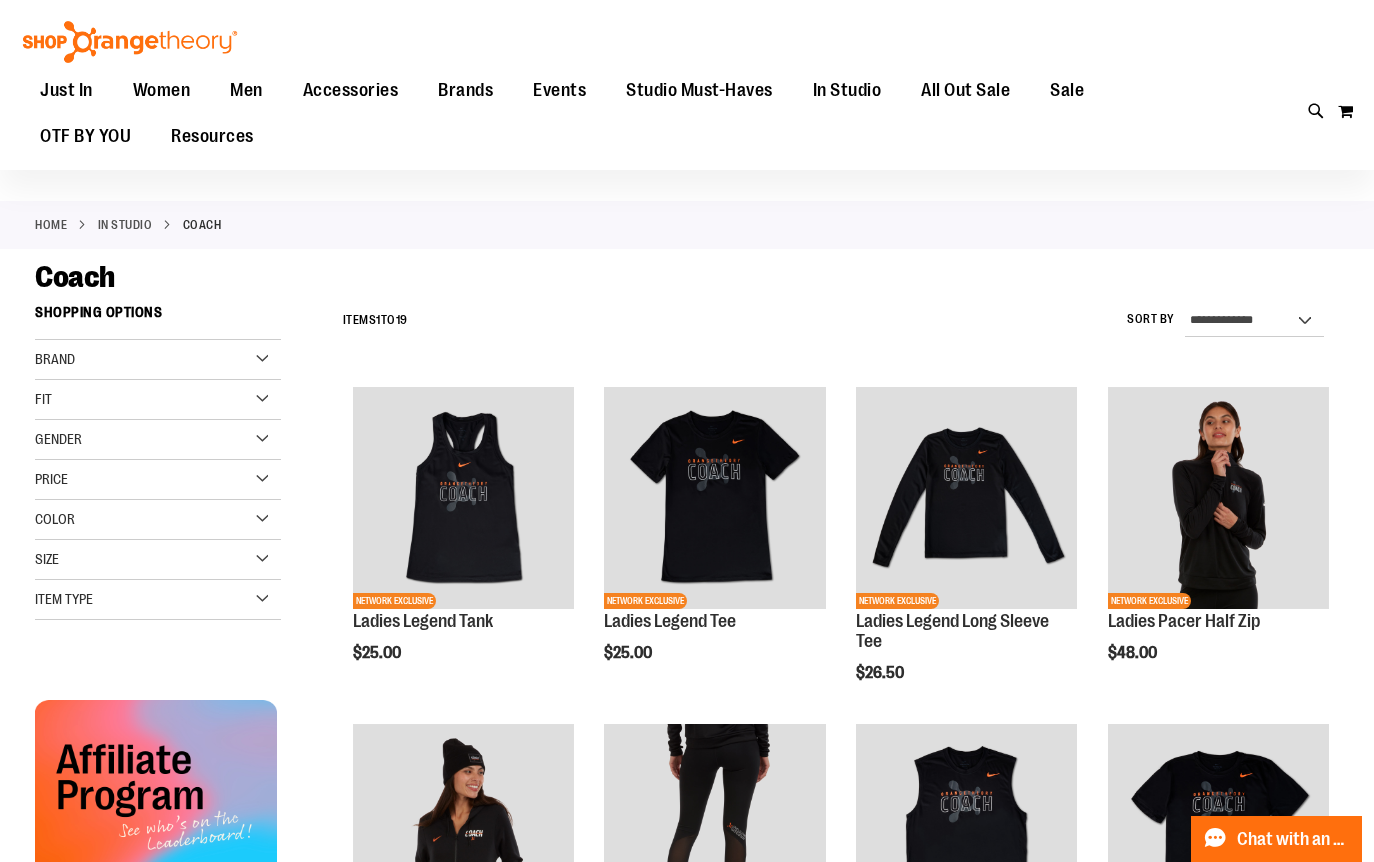 scroll, scrollTop: 0, scrollLeft: 0, axis: both 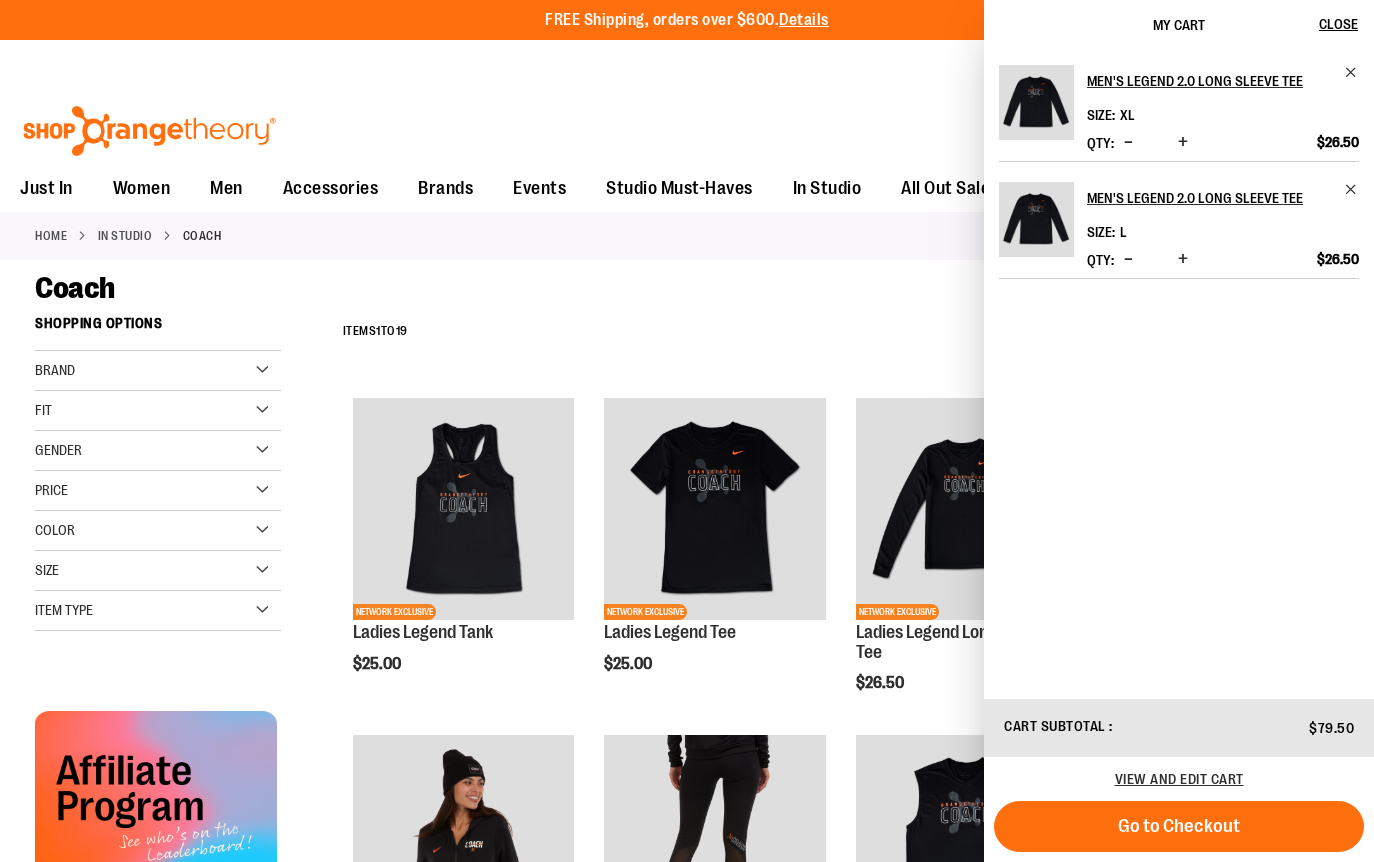 click on "Toggle Nav
Search
Popular Suggestions
Advanced Search" at bounding box center [687, 125] 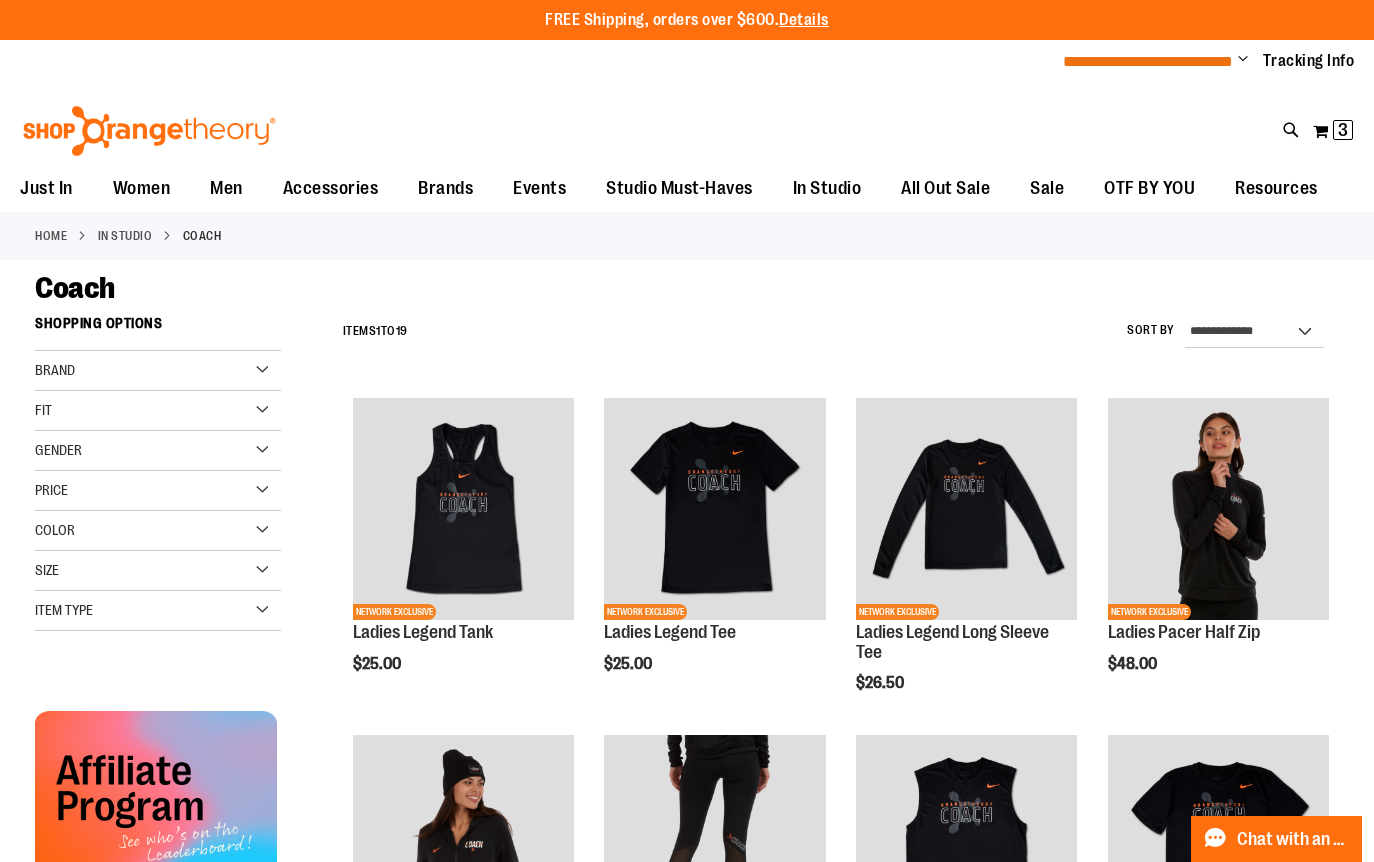 click on "**********" at bounding box center [1148, 61] 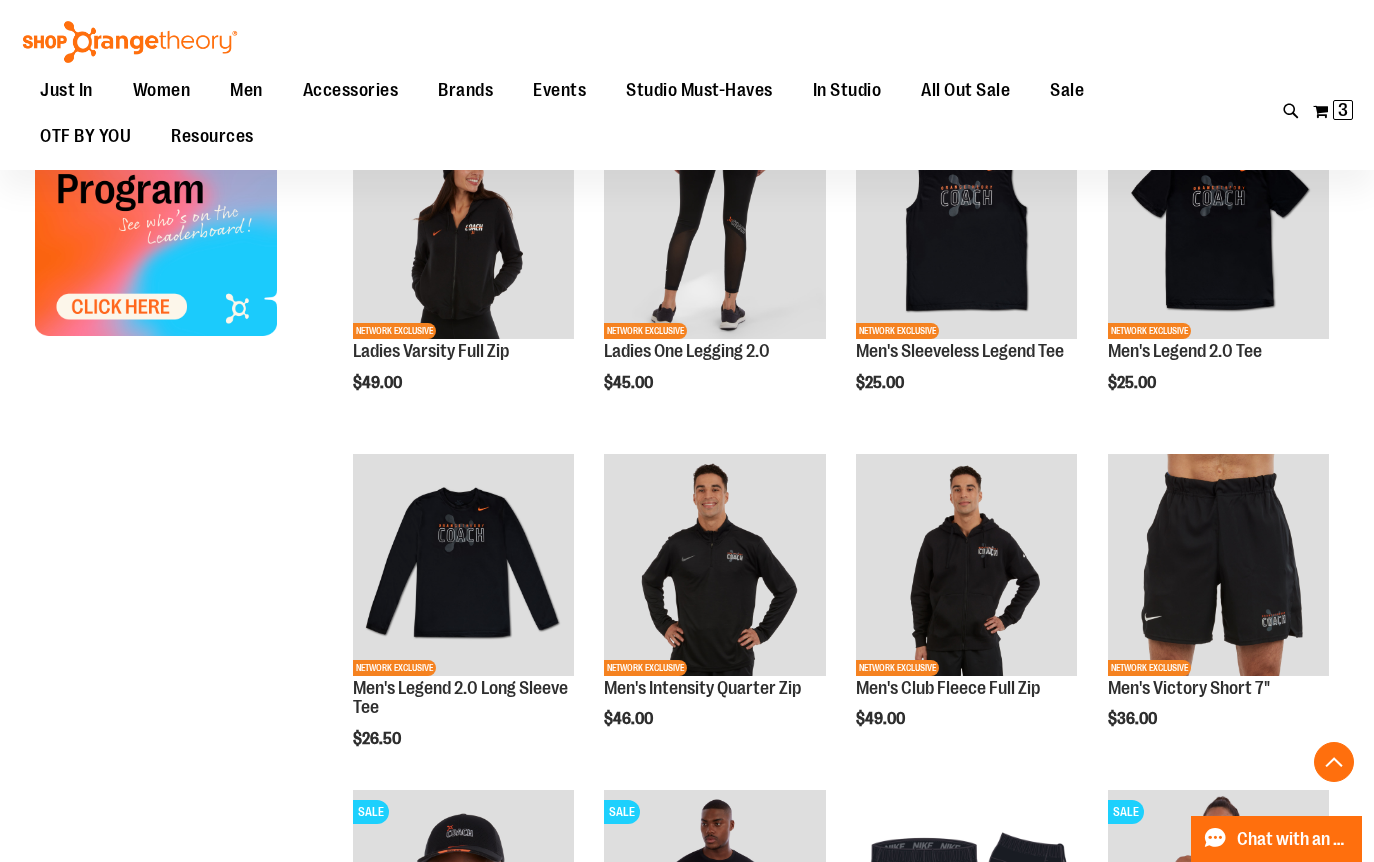scroll, scrollTop: 617, scrollLeft: 0, axis: vertical 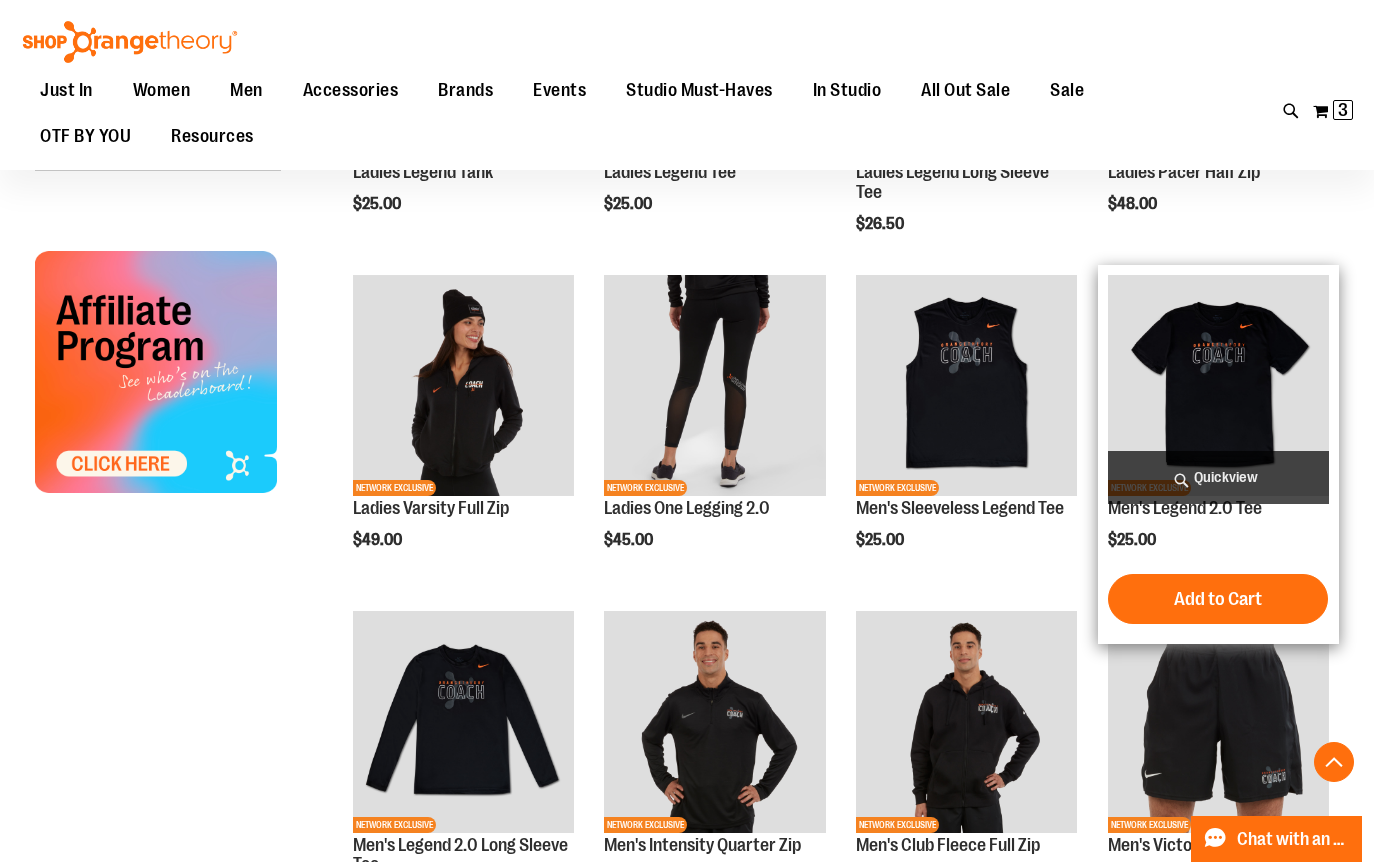 click on "Quickview" at bounding box center (1219, 477) 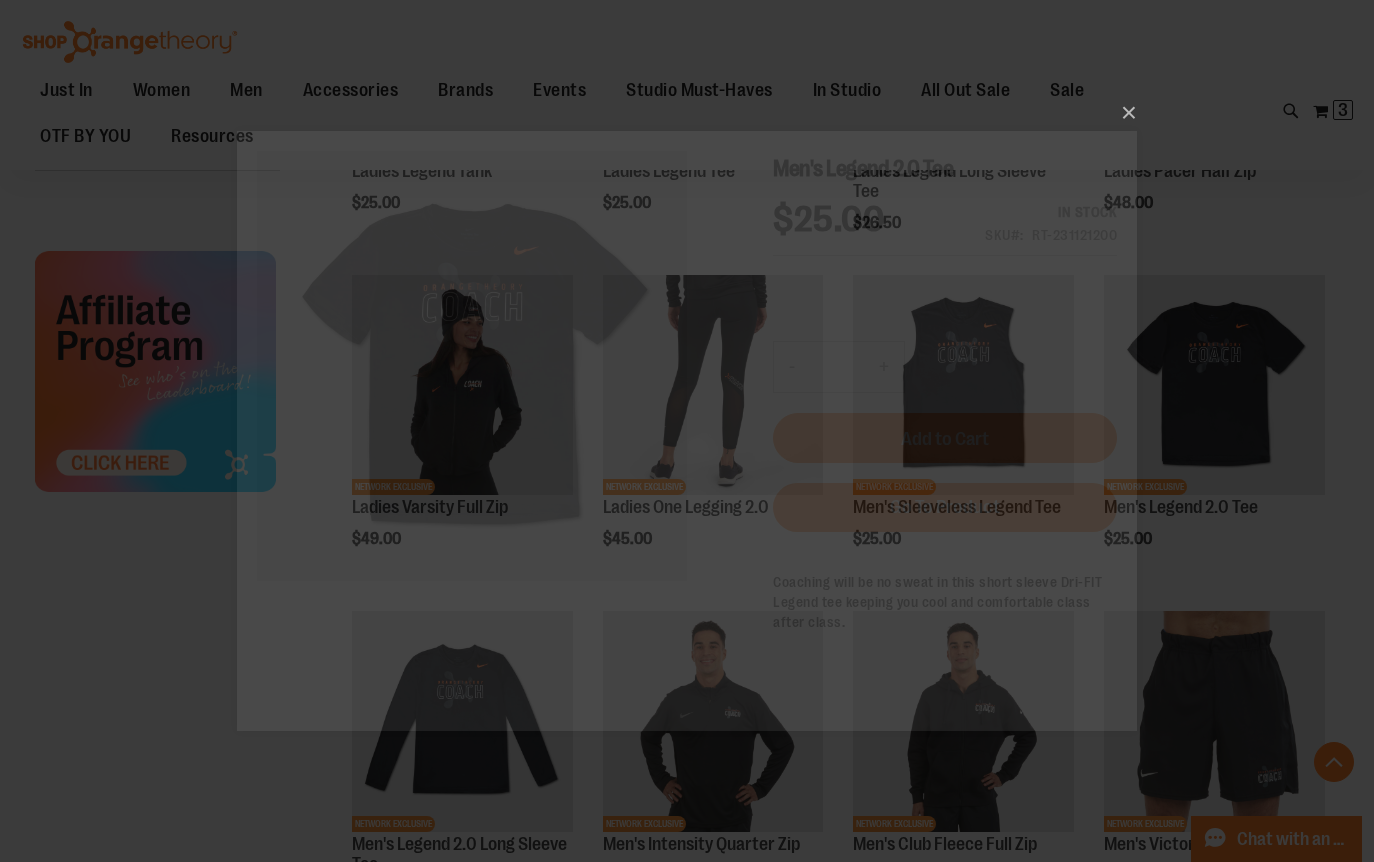 scroll, scrollTop: 0, scrollLeft: 0, axis: both 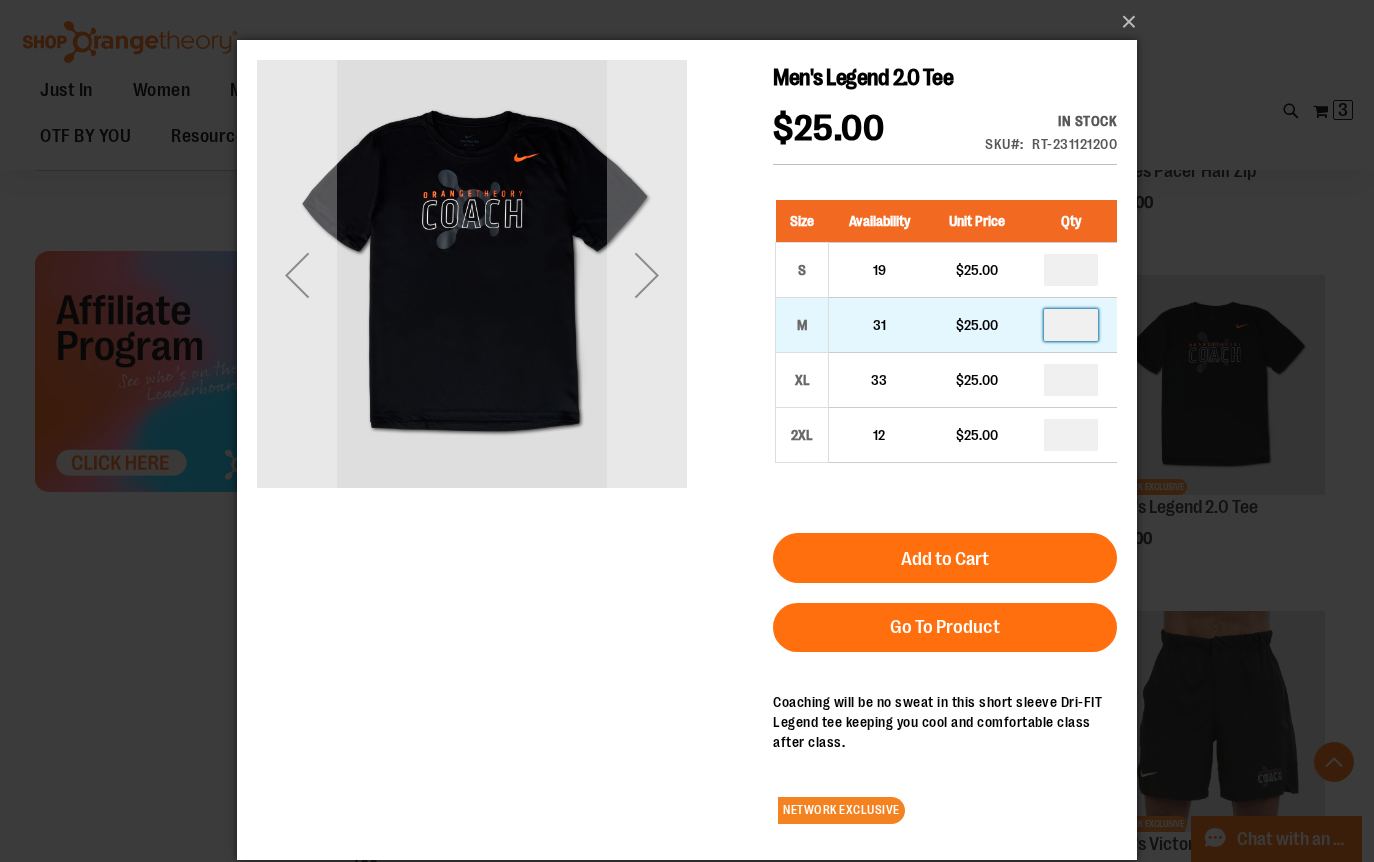 drag, startPoint x: 1057, startPoint y: 326, endPoint x: 1083, endPoint y: 325, distance: 26.019224 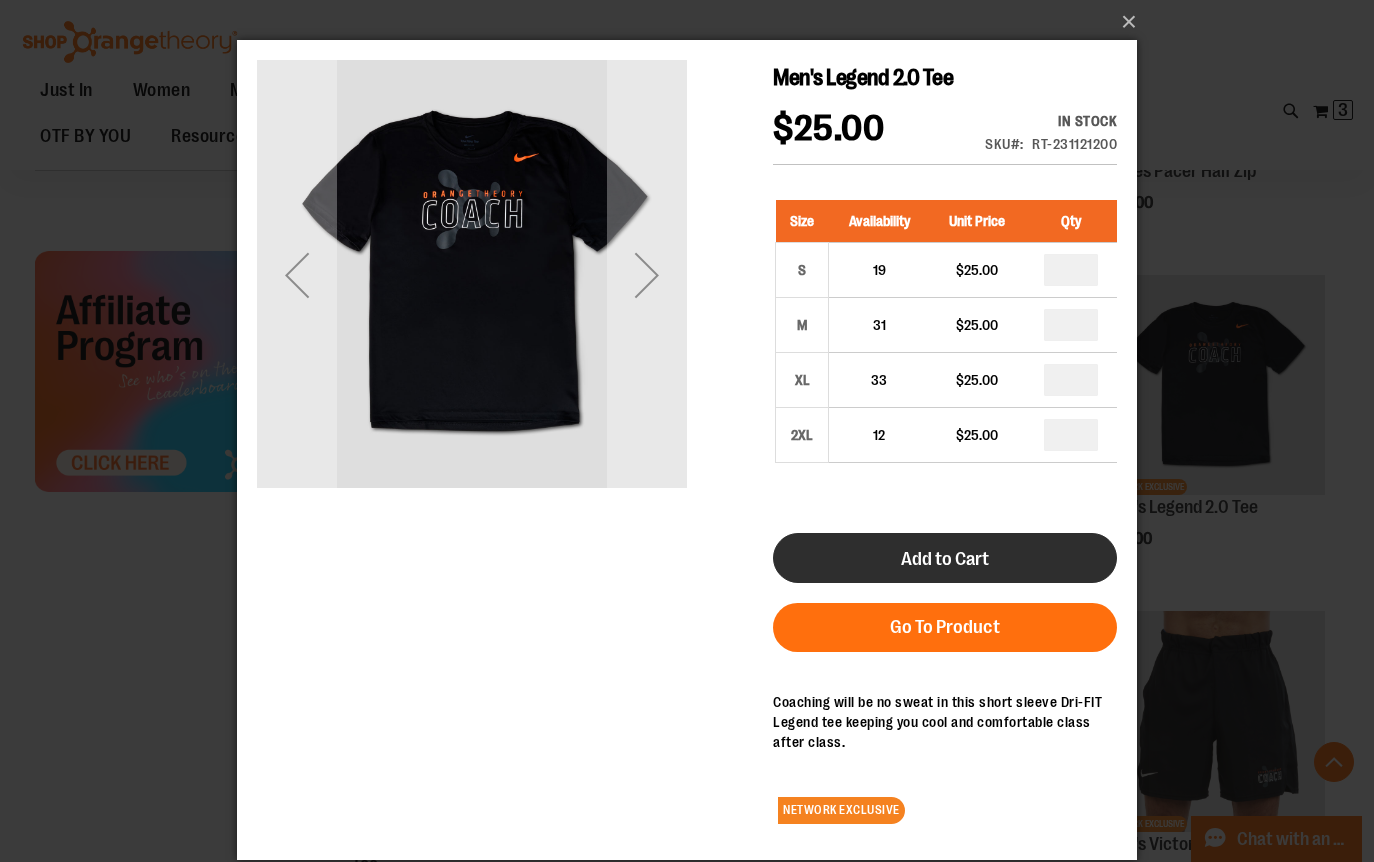 click on "Add to Cart" at bounding box center (945, 559) 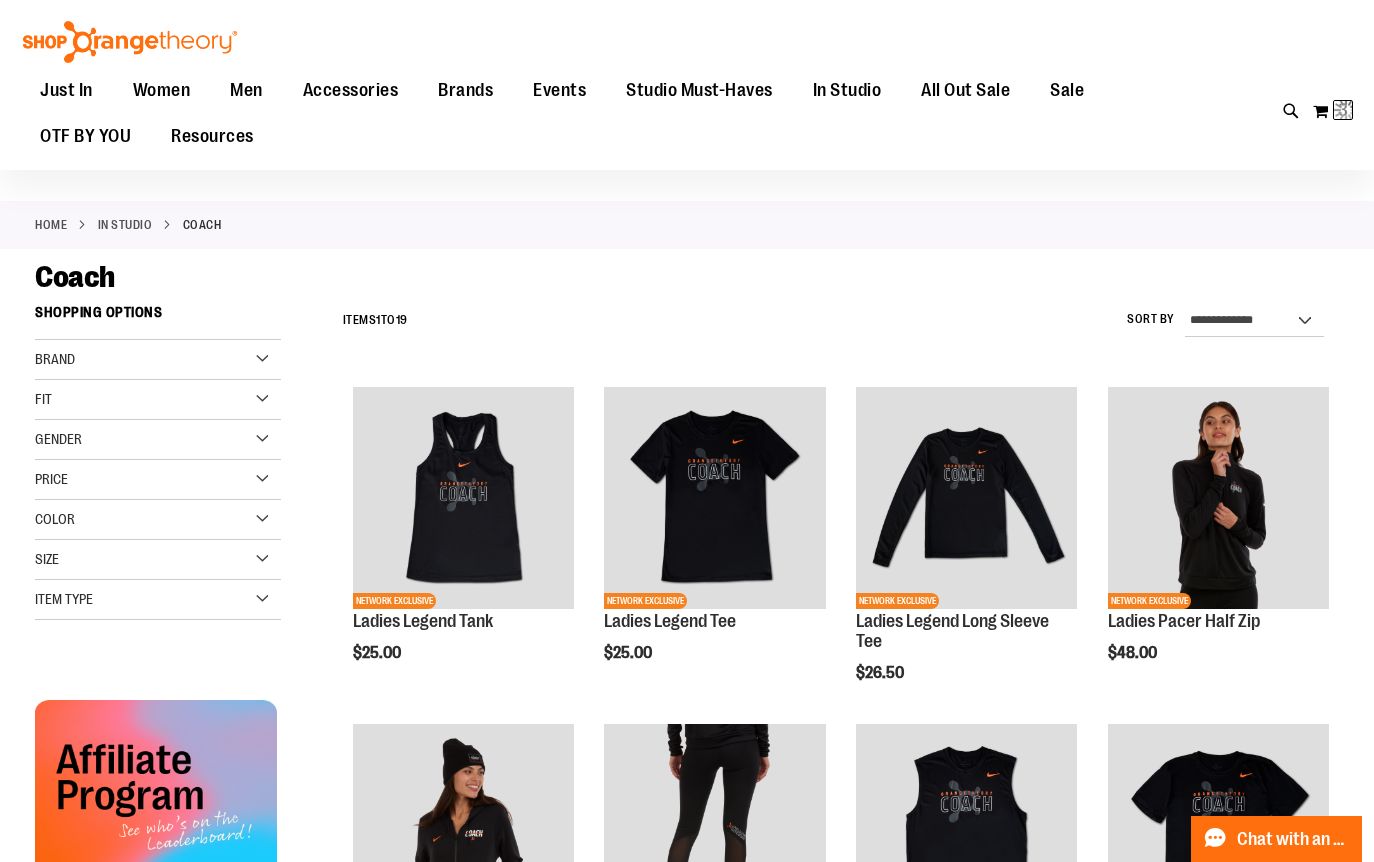 scroll, scrollTop: 0, scrollLeft: 0, axis: both 